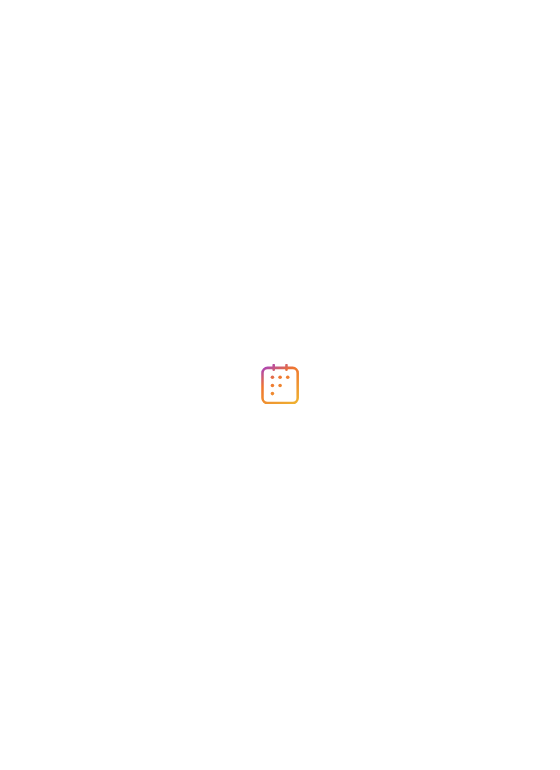 scroll, scrollTop: 0, scrollLeft: 0, axis: both 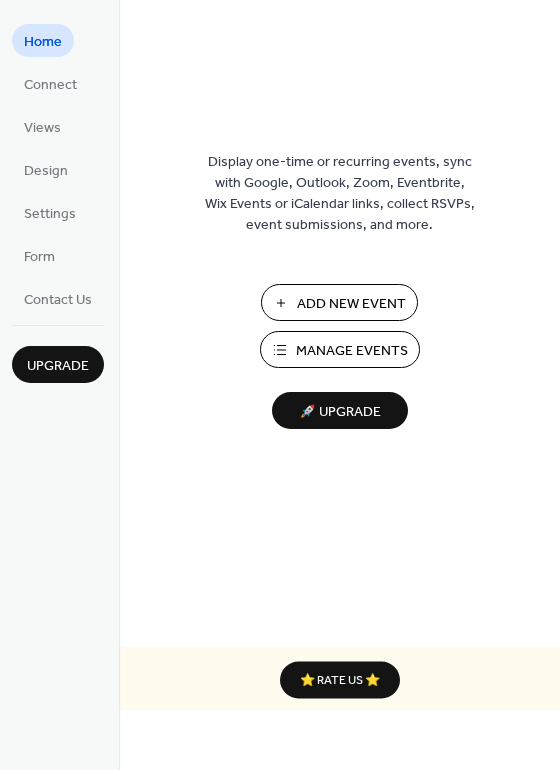 click on "Manage Events" at bounding box center [352, 351] 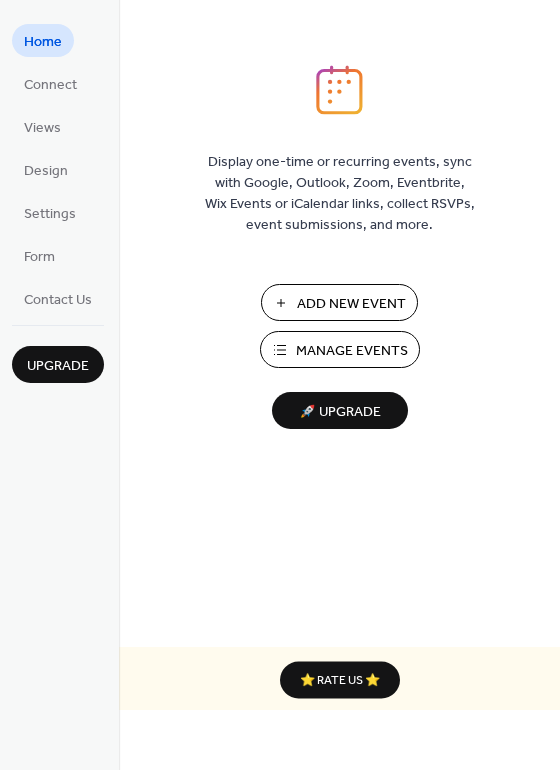 click on "Add New Event" at bounding box center (351, 304) 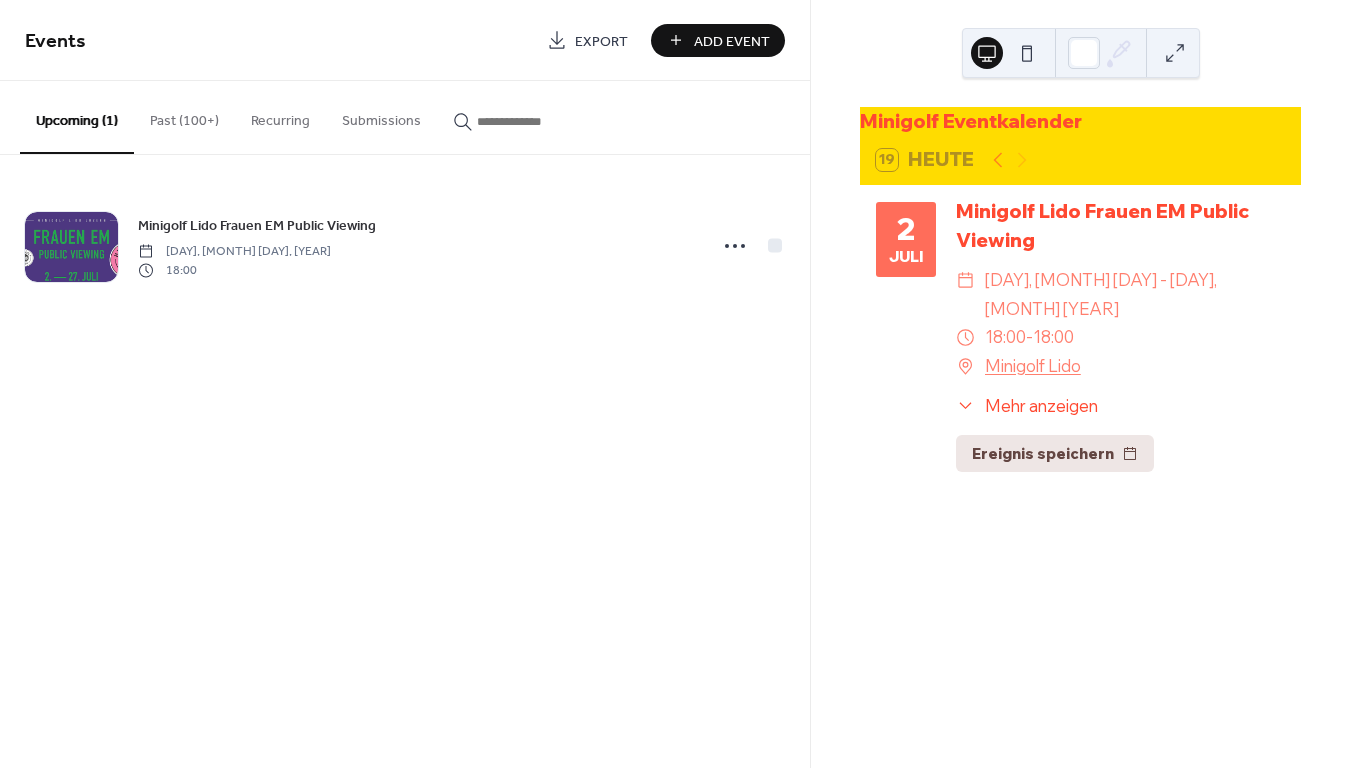 scroll, scrollTop: 0, scrollLeft: 0, axis: both 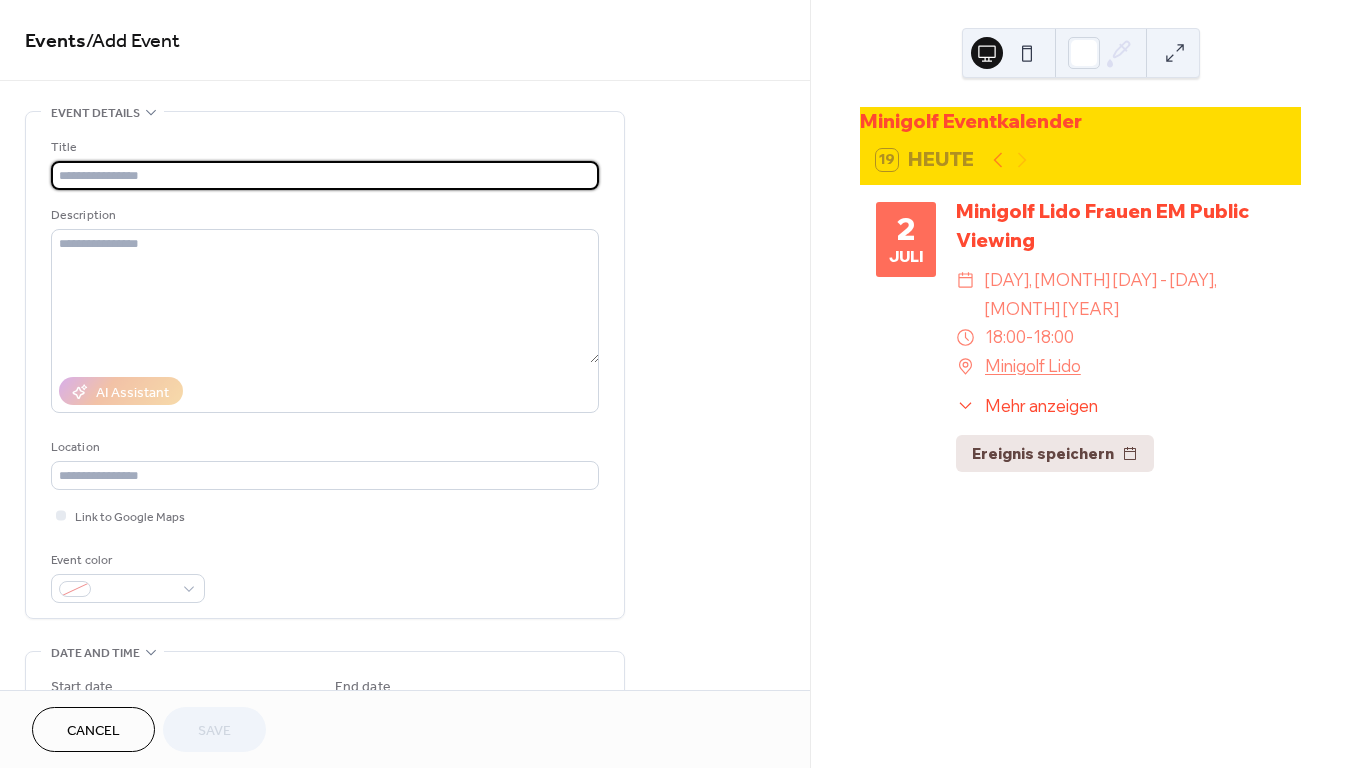 click at bounding box center [325, 175] 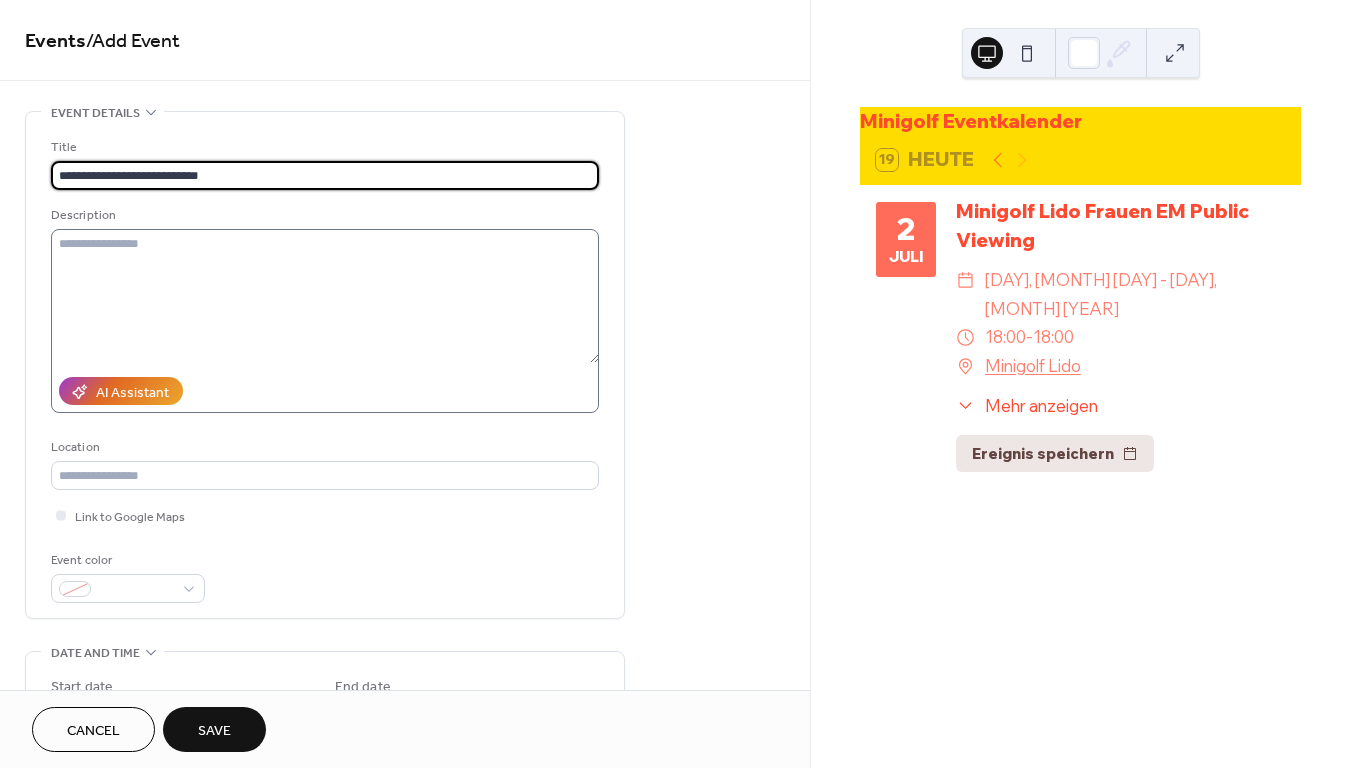 type on "**********" 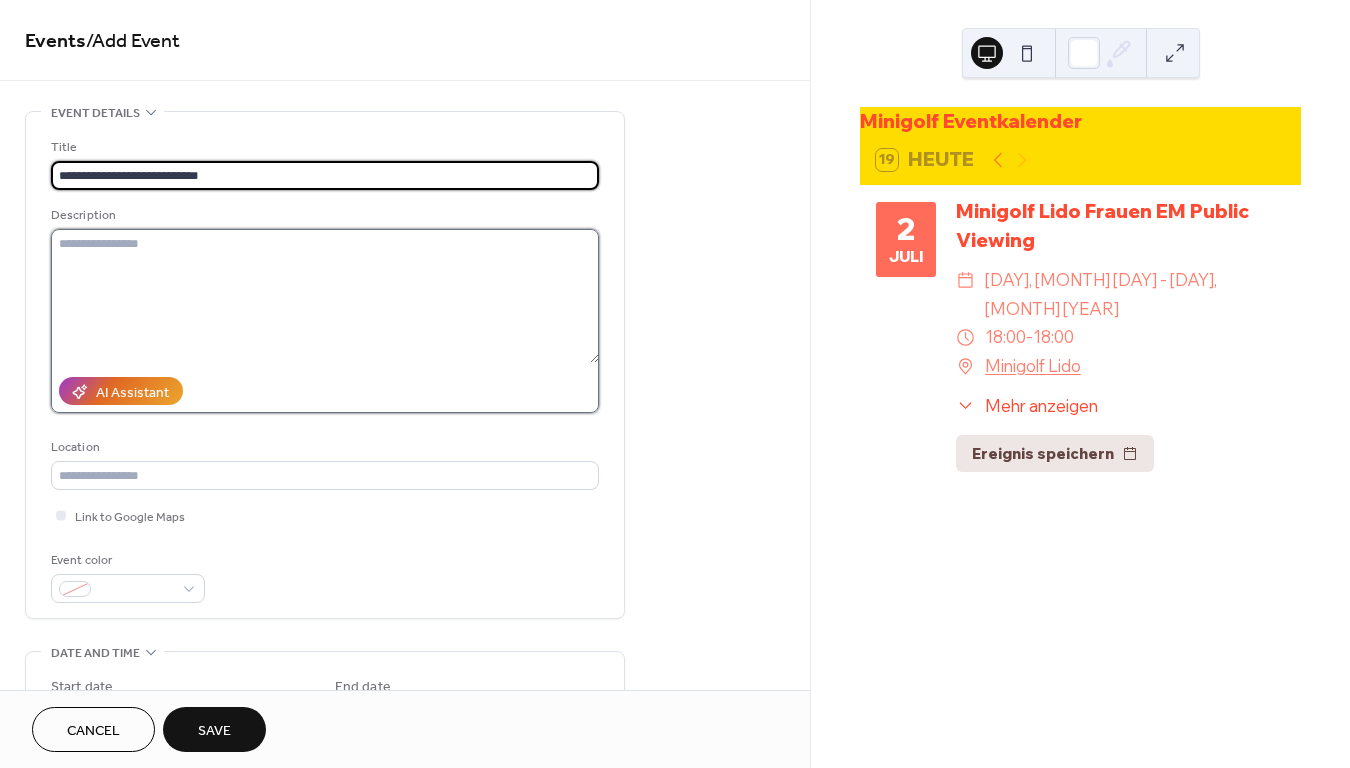 click at bounding box center [325, 296] 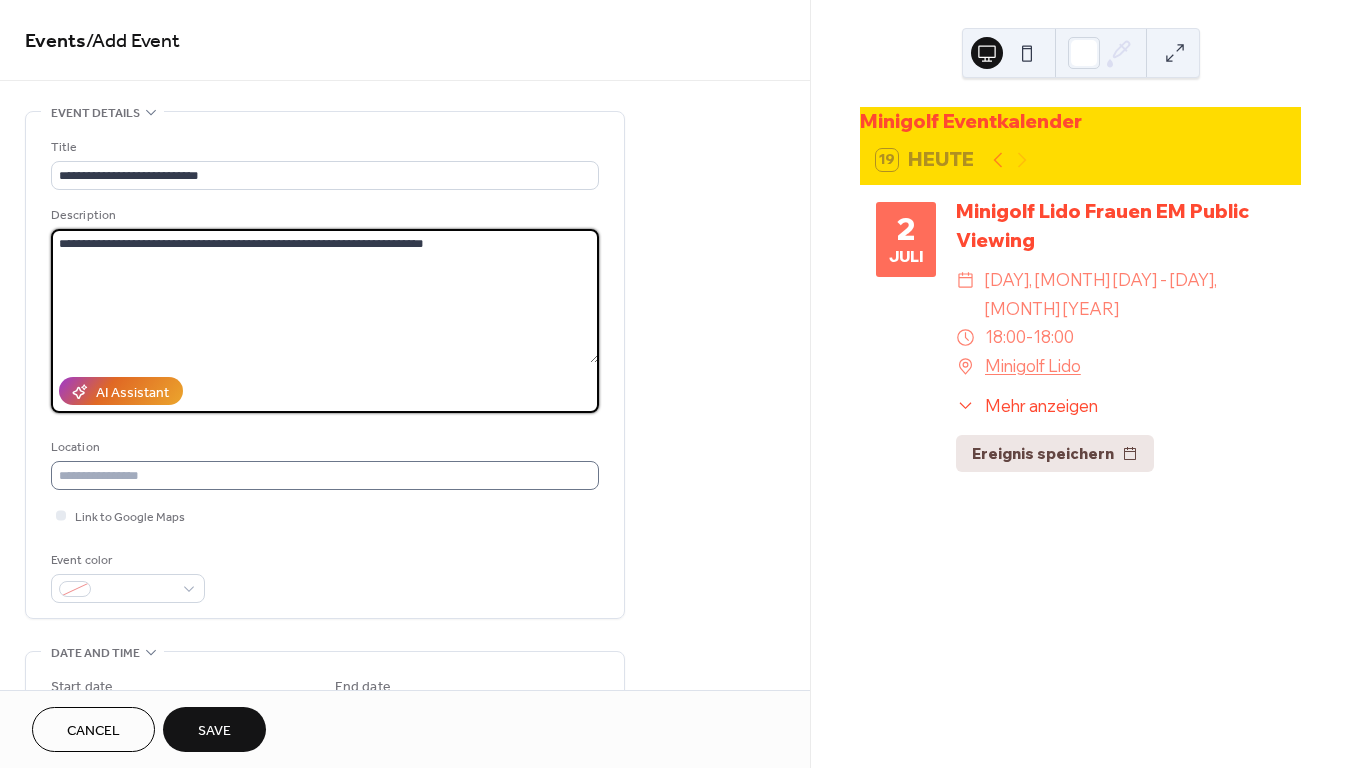 scroll, scrollTop: 110, scrollLeft: 0, axis: vertical 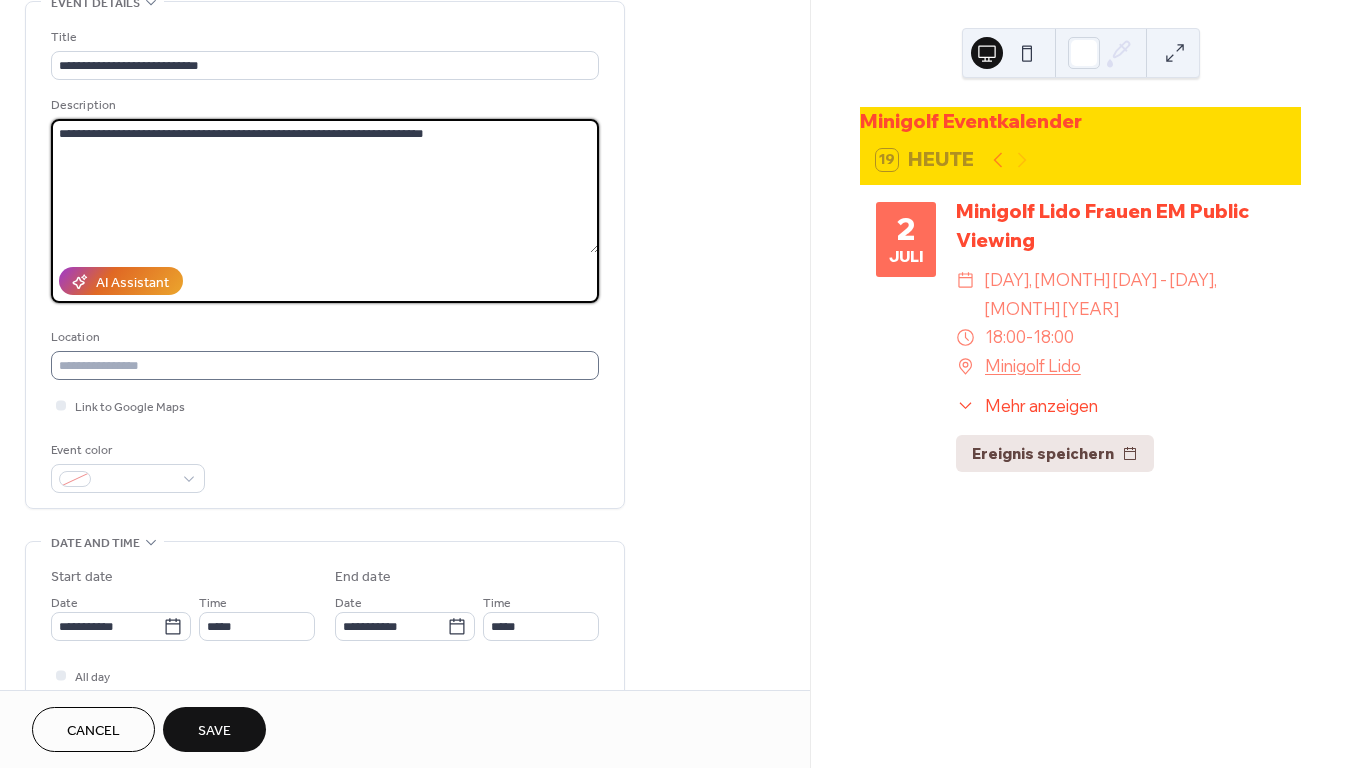 type on "**********" 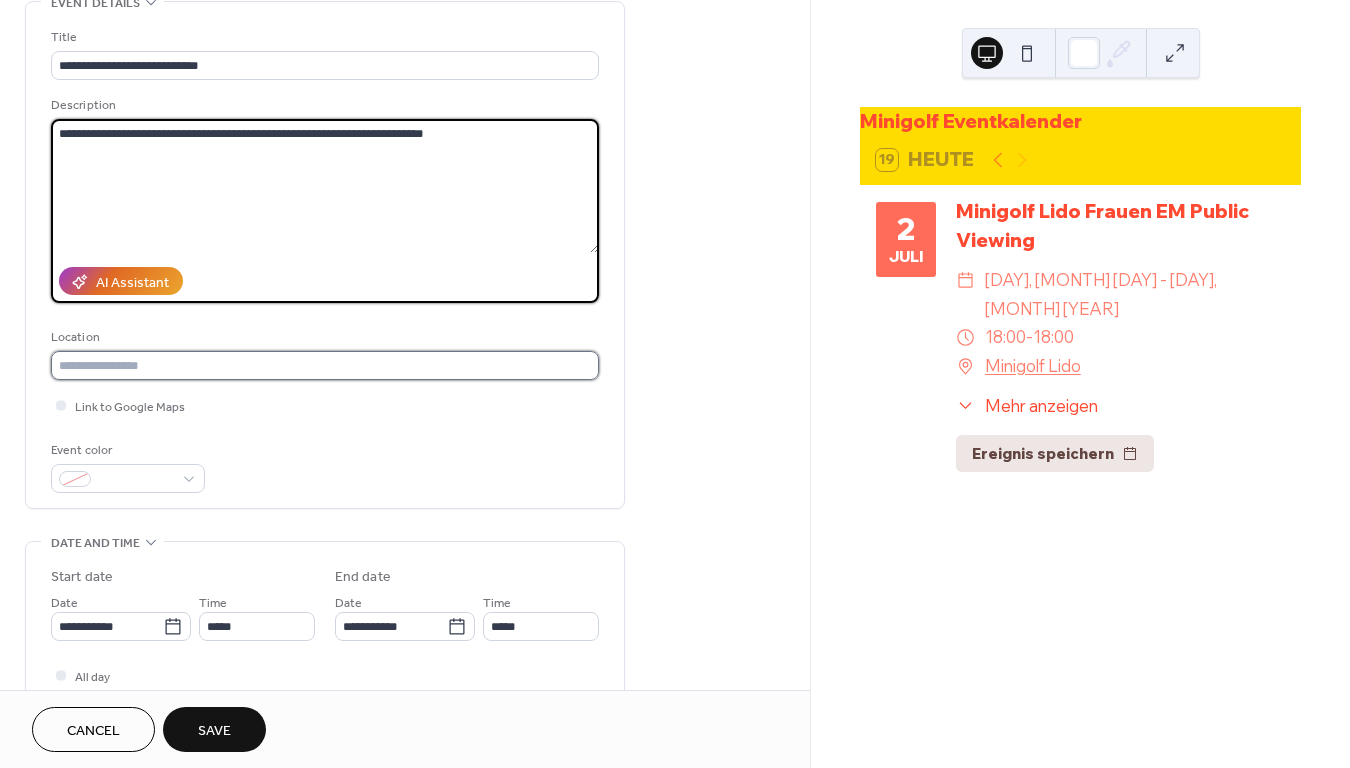 click at bounding box center [325, 365] 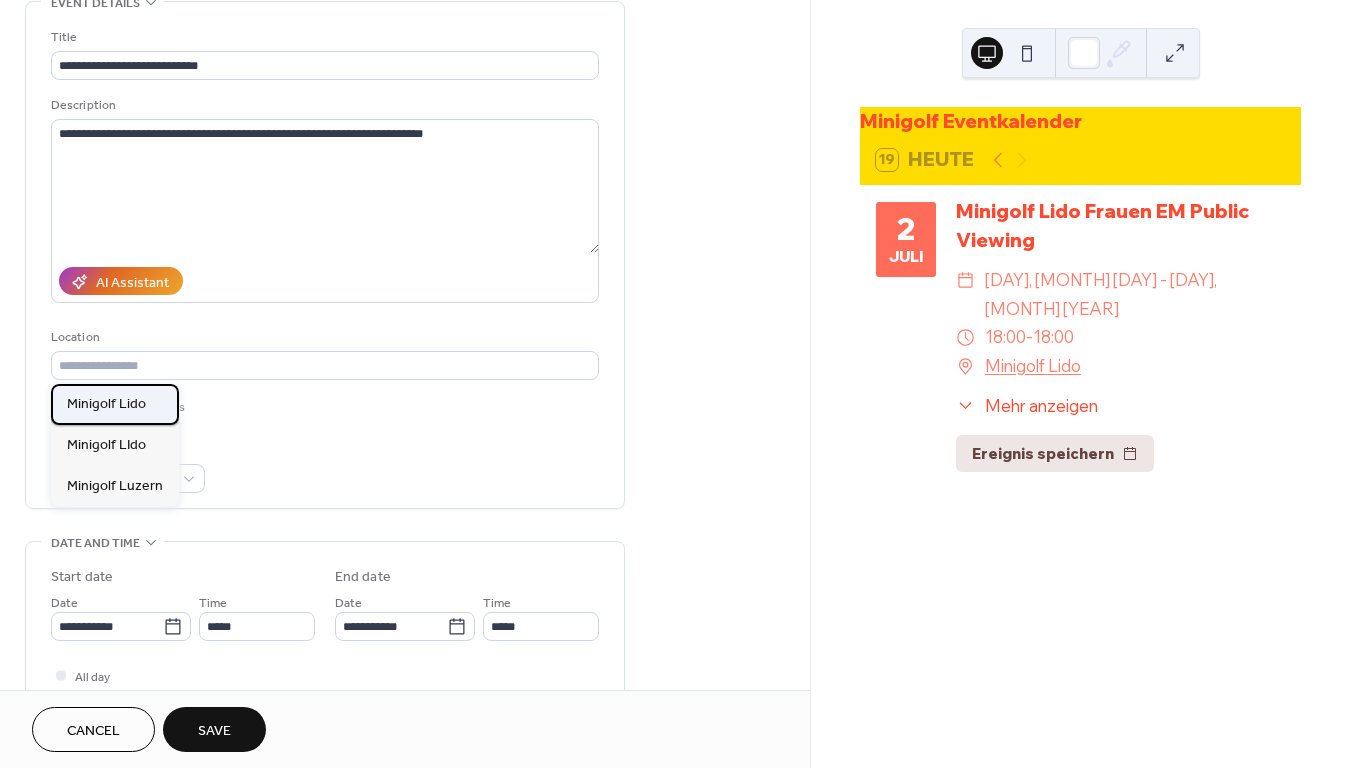 click on "Minigolf Lido" at bounding box center [115, 404] 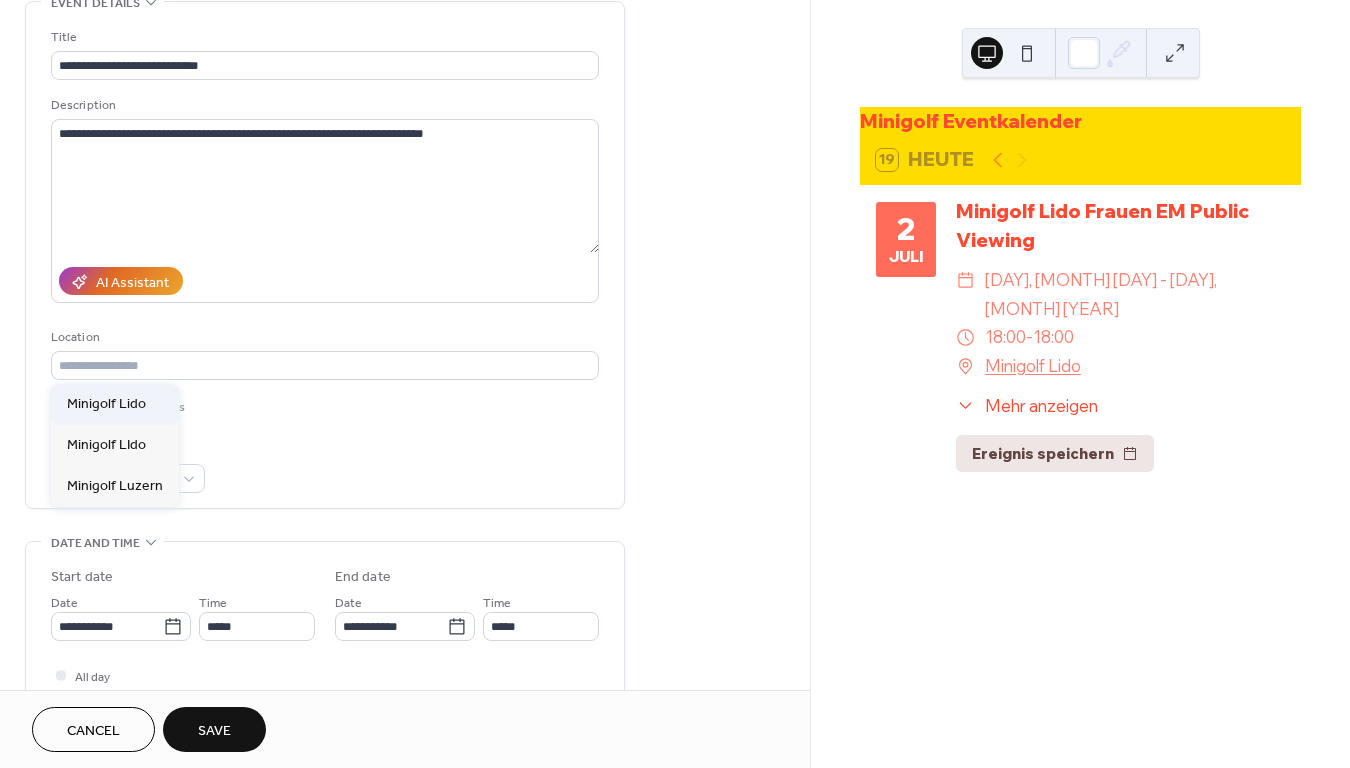 type on "**********" 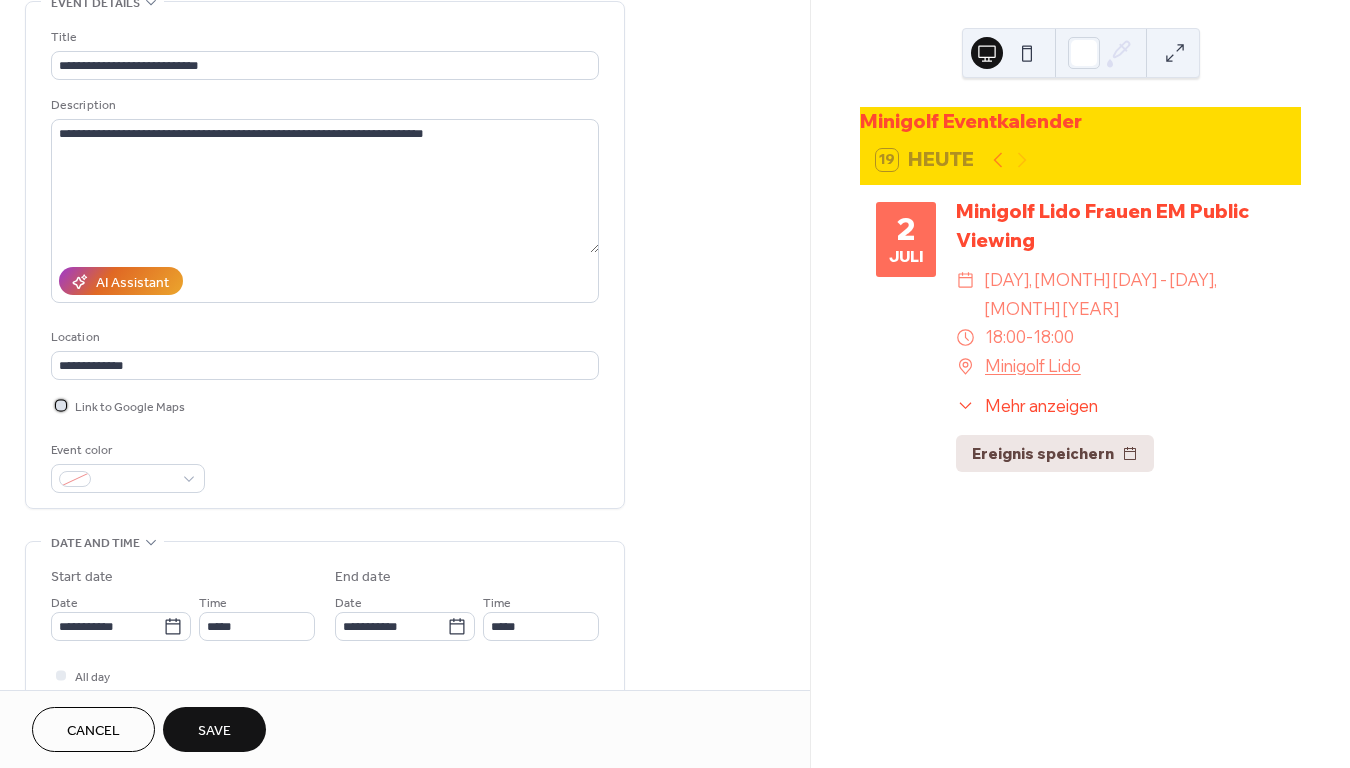 click at bounding box center (61, 405) 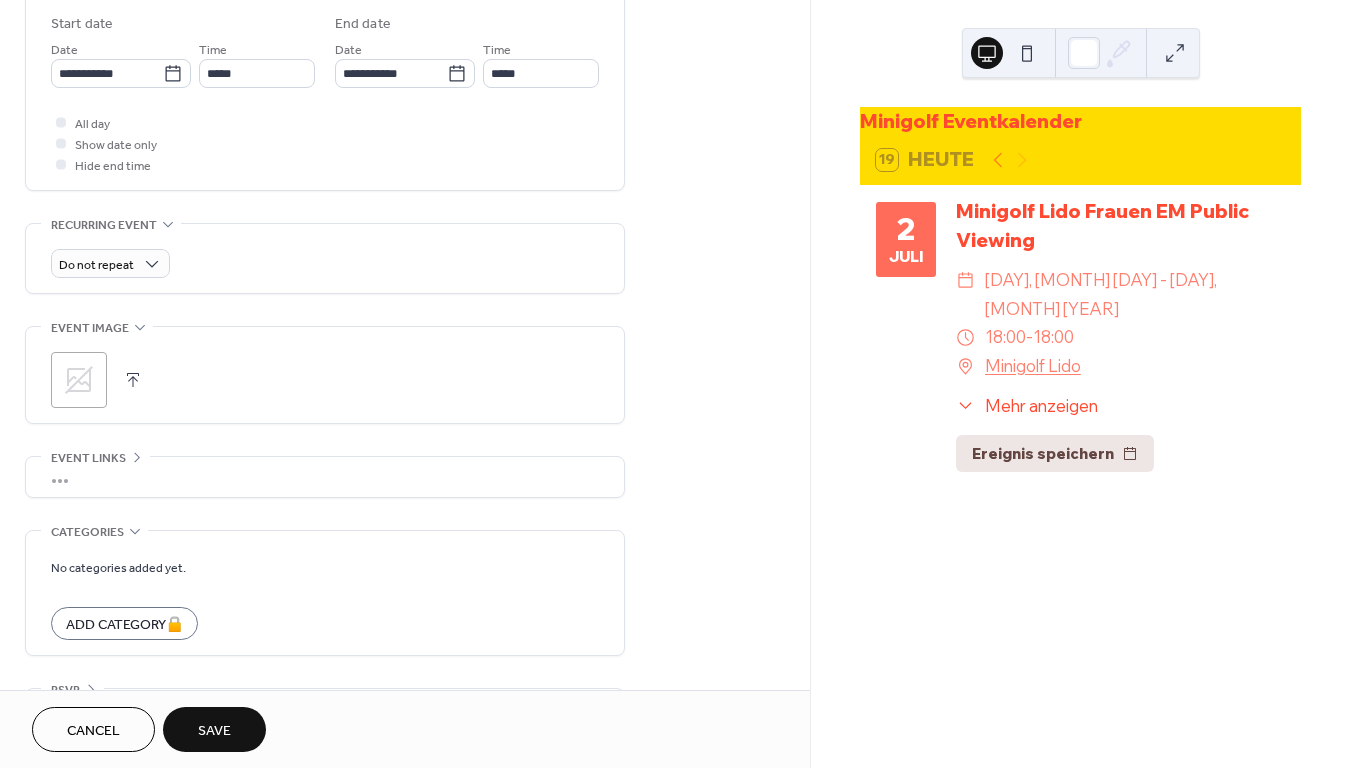 scroll, scrollTop: 667, scrollLeft: 0, axis: vertical 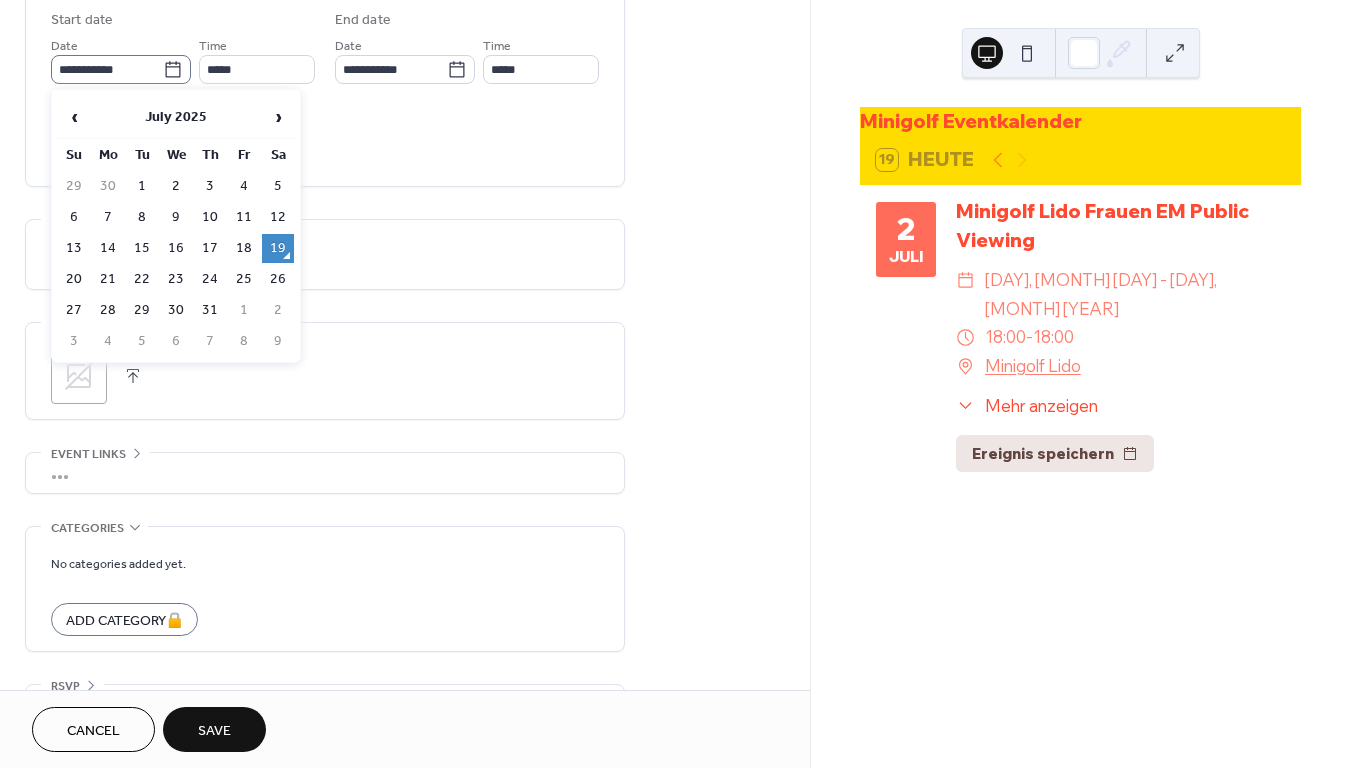 click 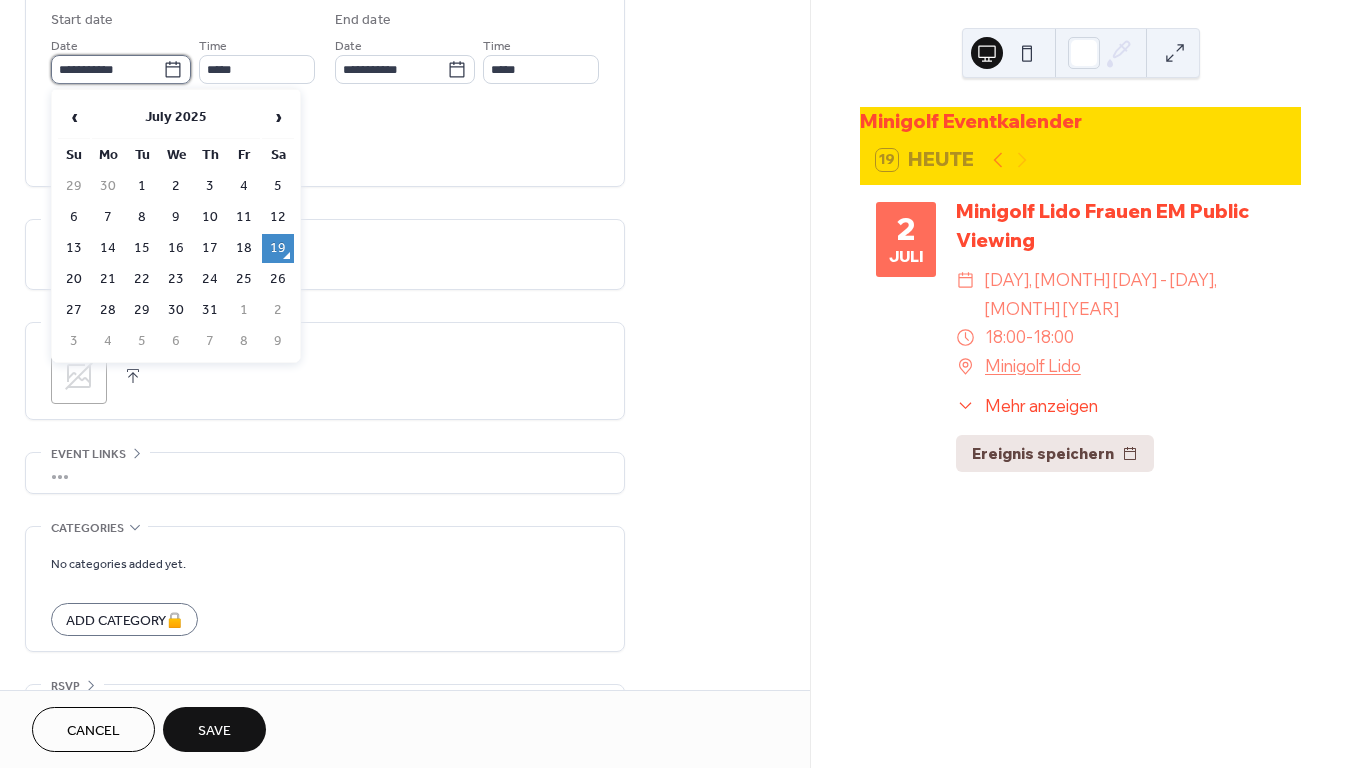 click on "**********" at bounding box center [107, 69] 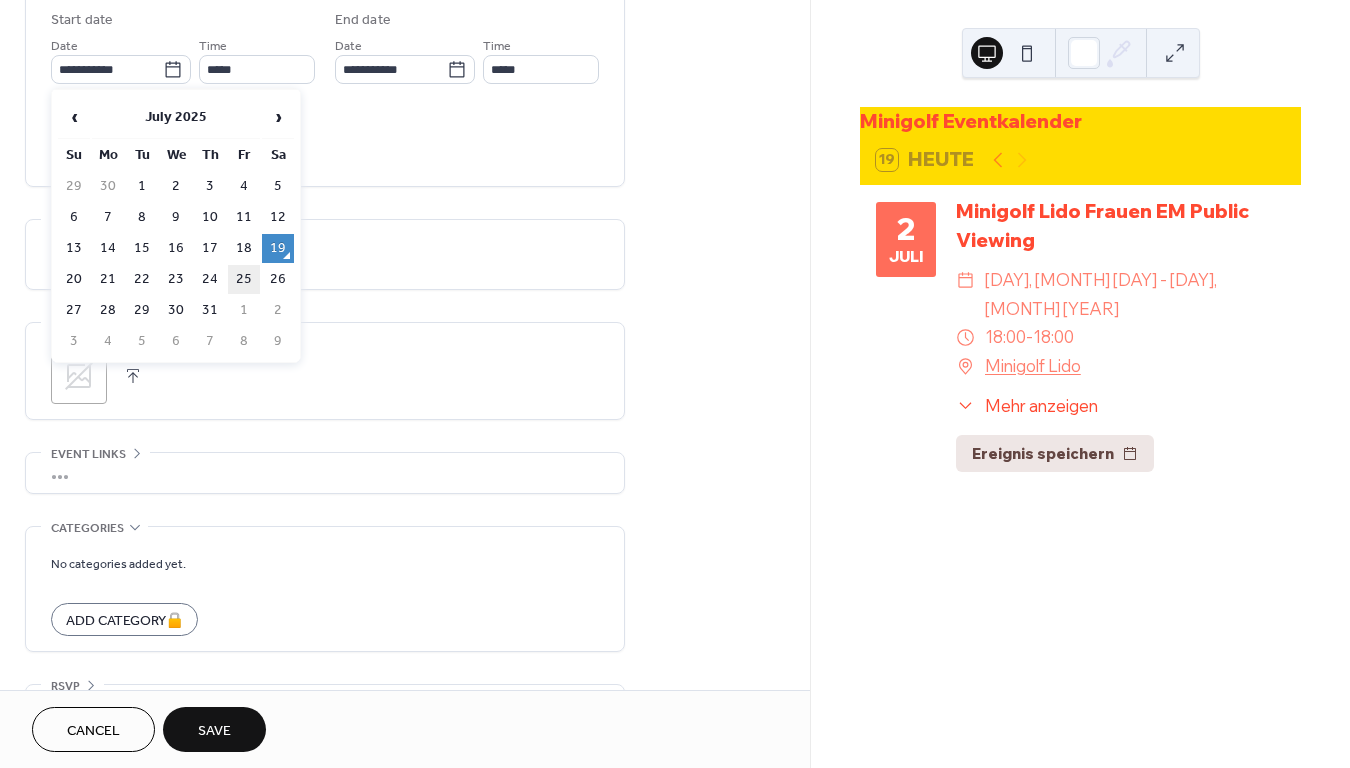 click on "25" at bounding box center (244, 279) 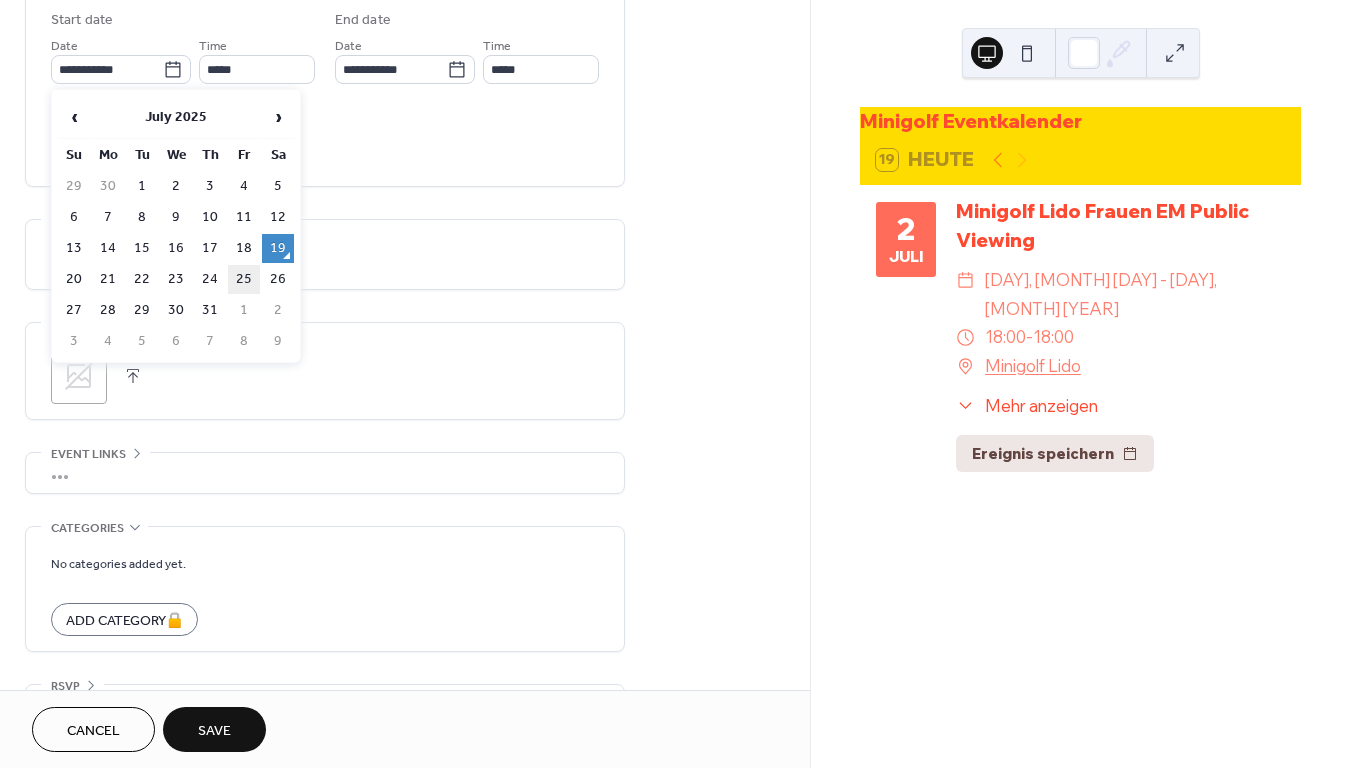 type on "**********" 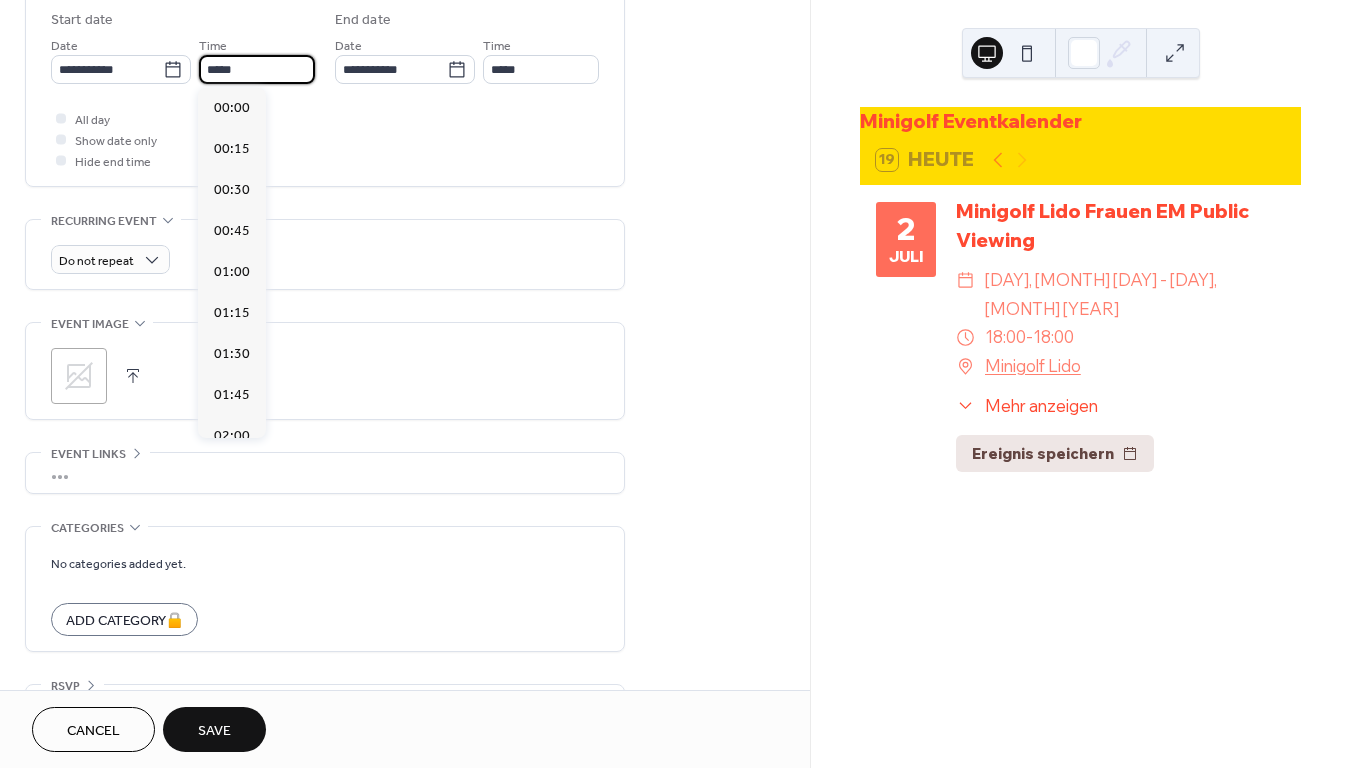 click on "*****" at bounding box center (257, 69) 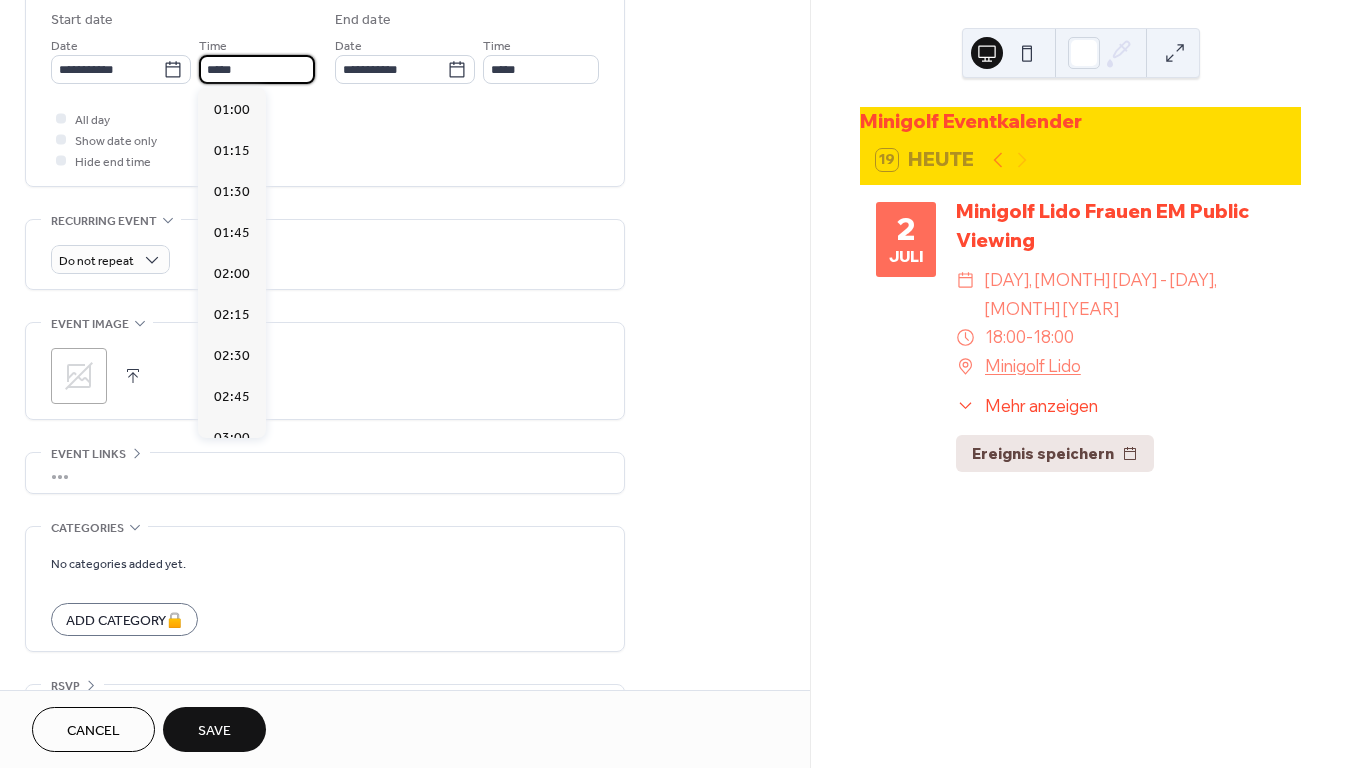 scroll, scrollTop: 2916, scrollLeft: 0, axis: vertical 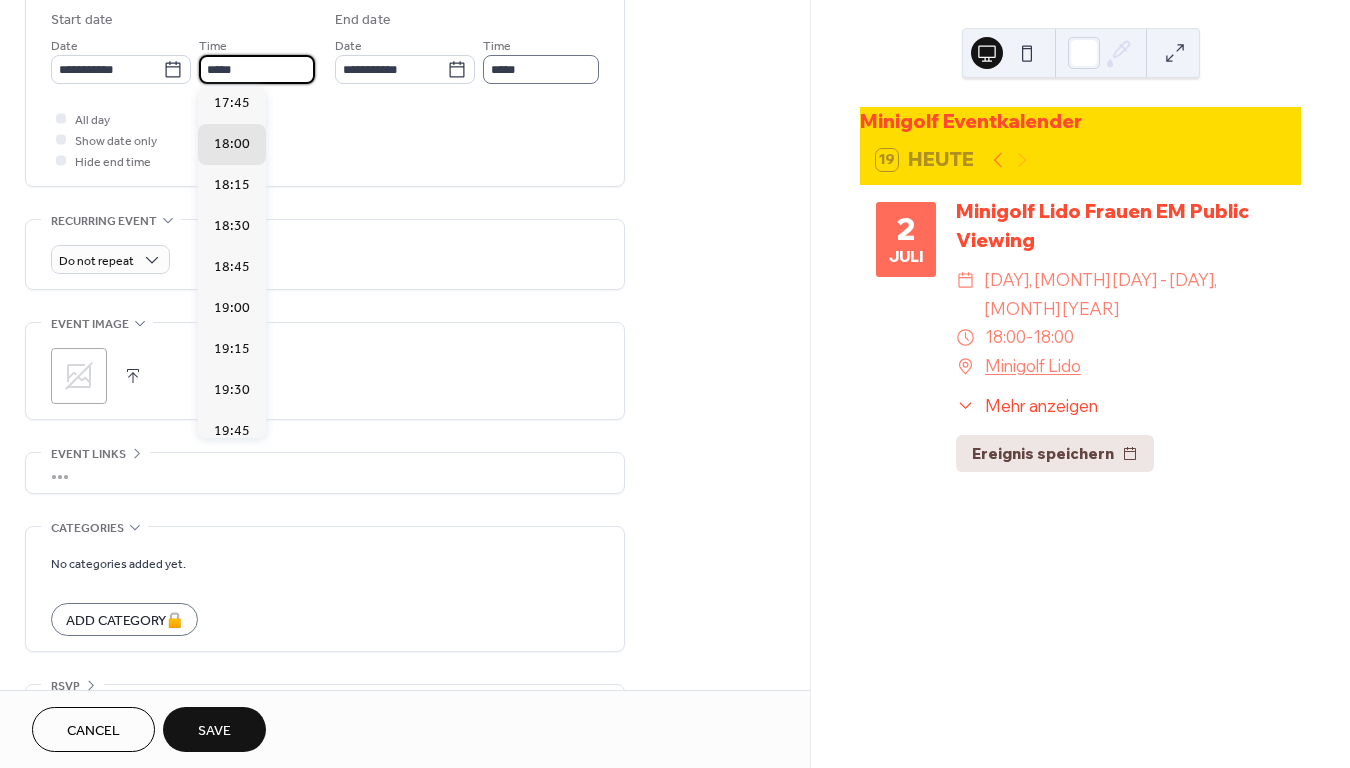 type on "*****" 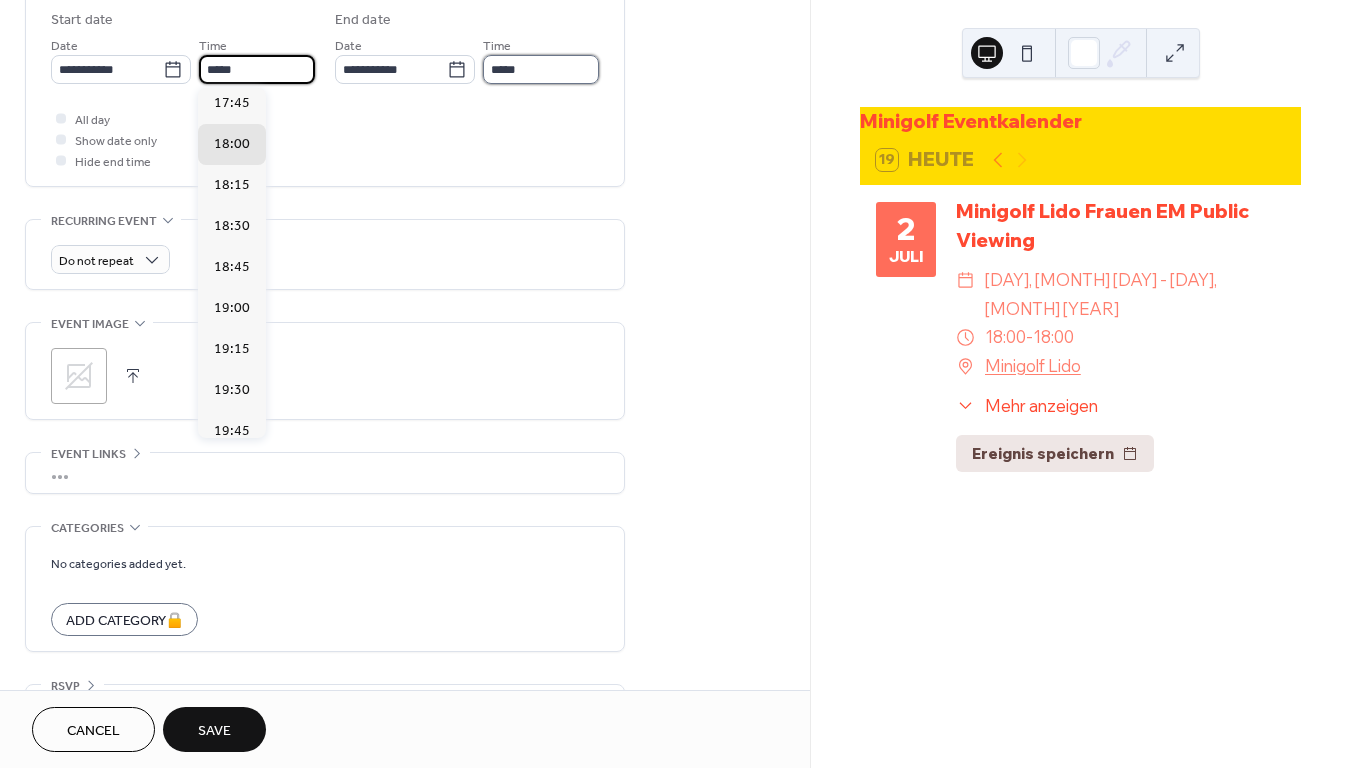 click on "*****" at bounding box center [541, 69] 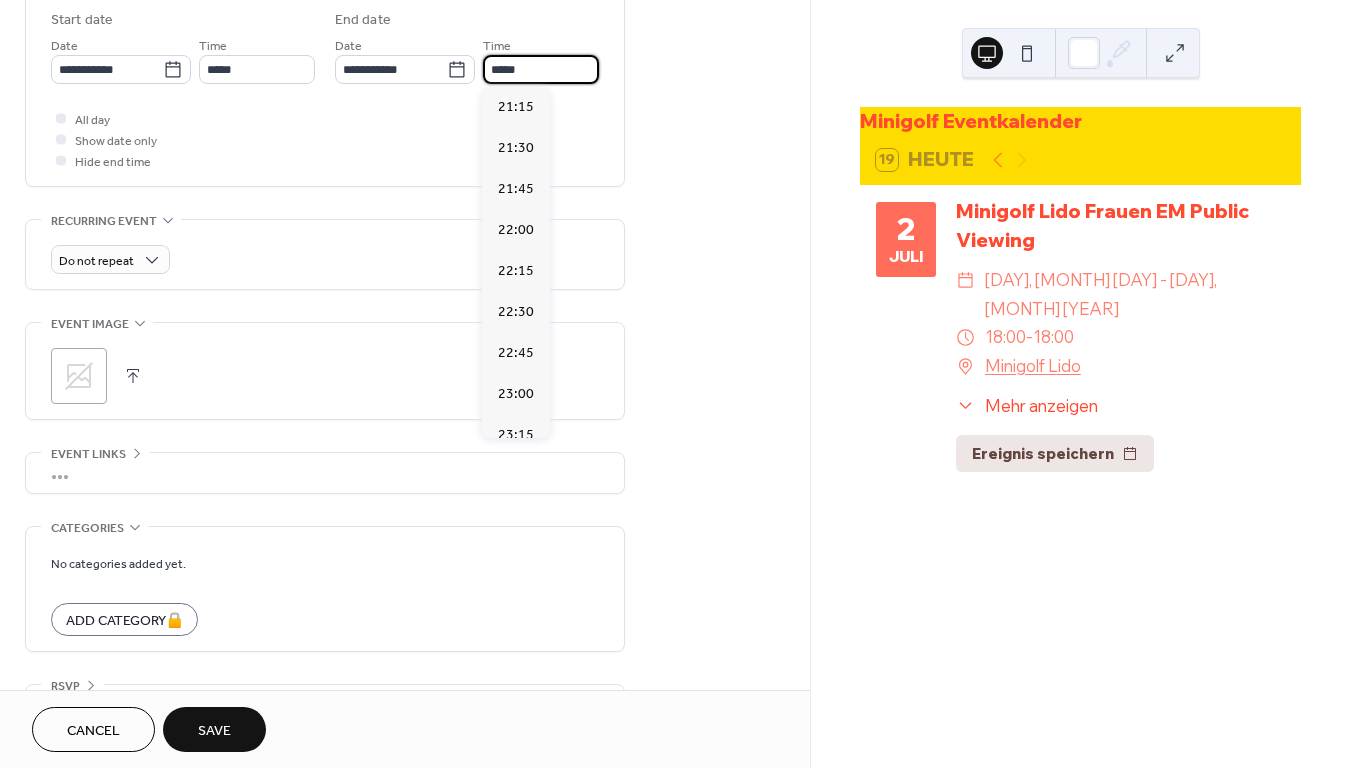 scroll, scrollTop: 502, scrollLeft: 0, axis: vertical 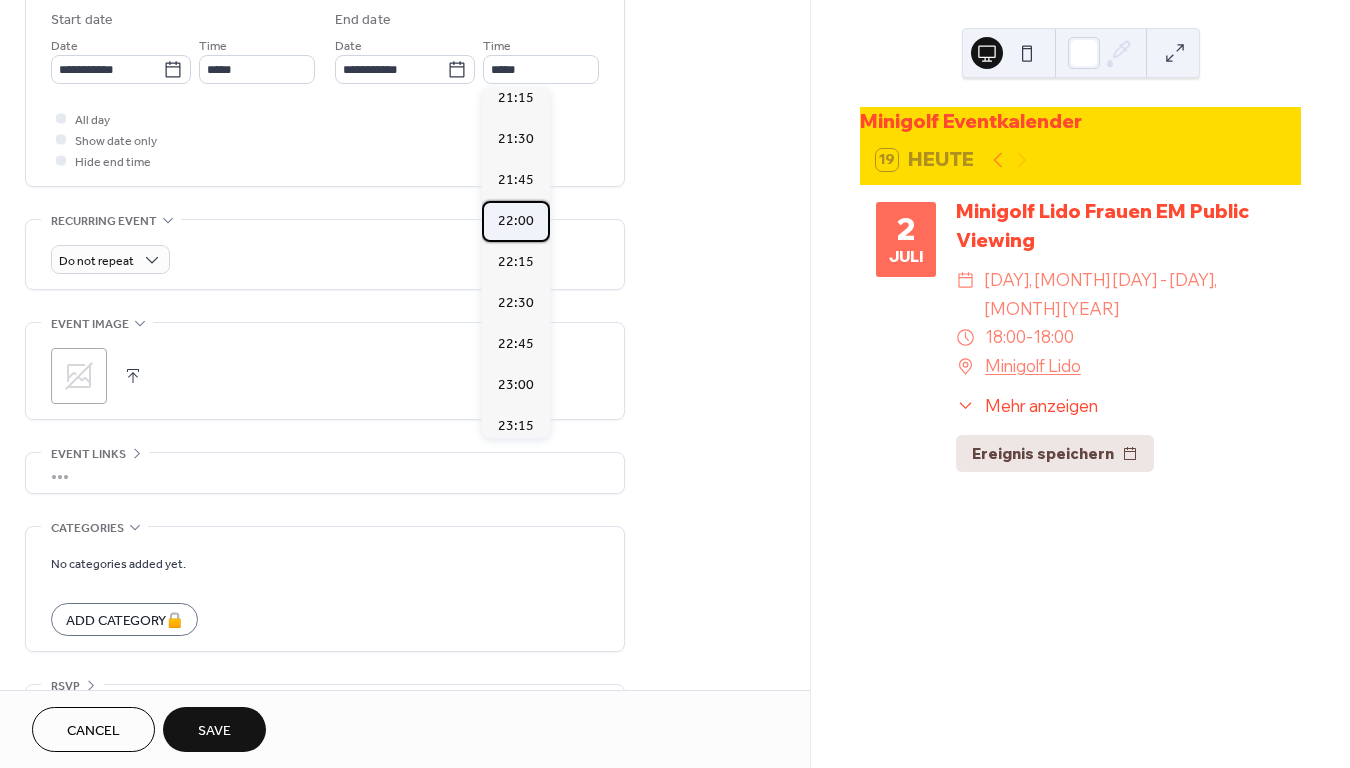 click on "22:00" at bounding box center [516, 221] 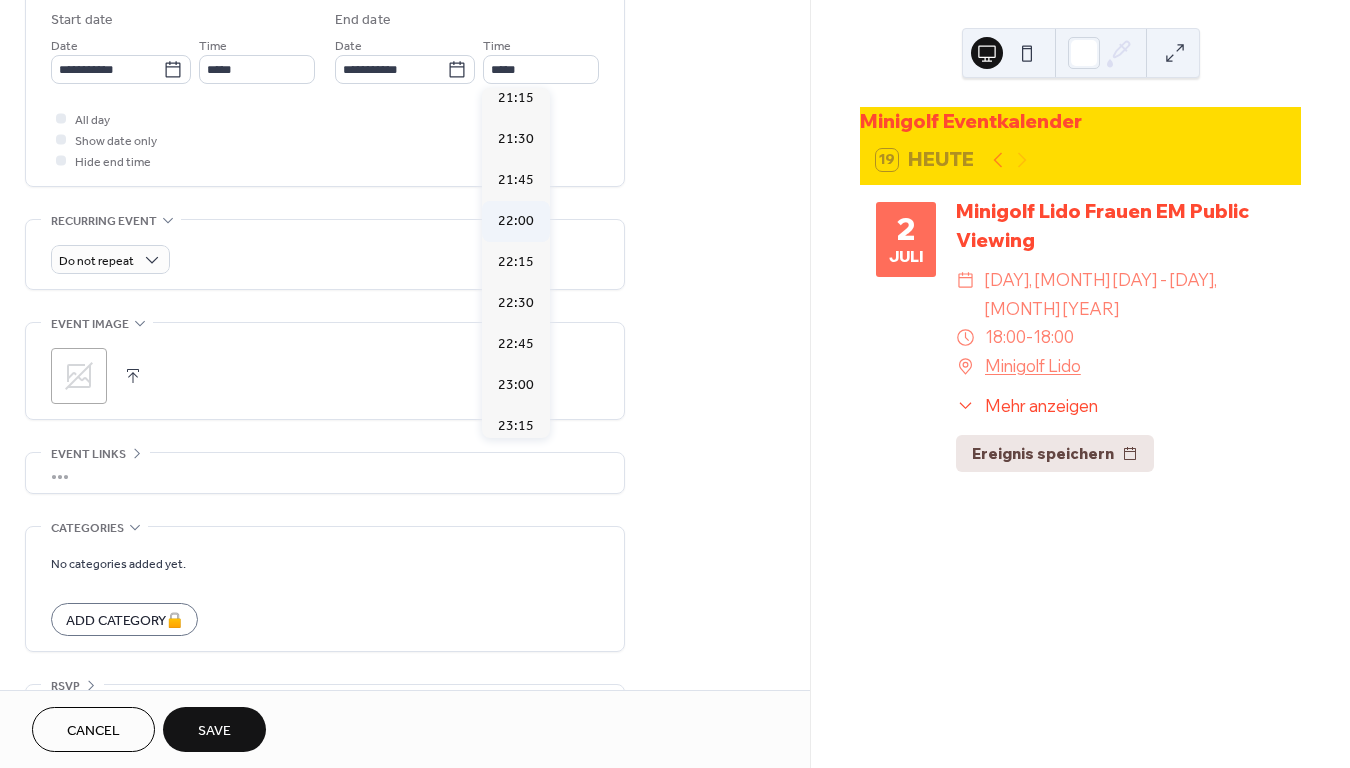 type on "*****" 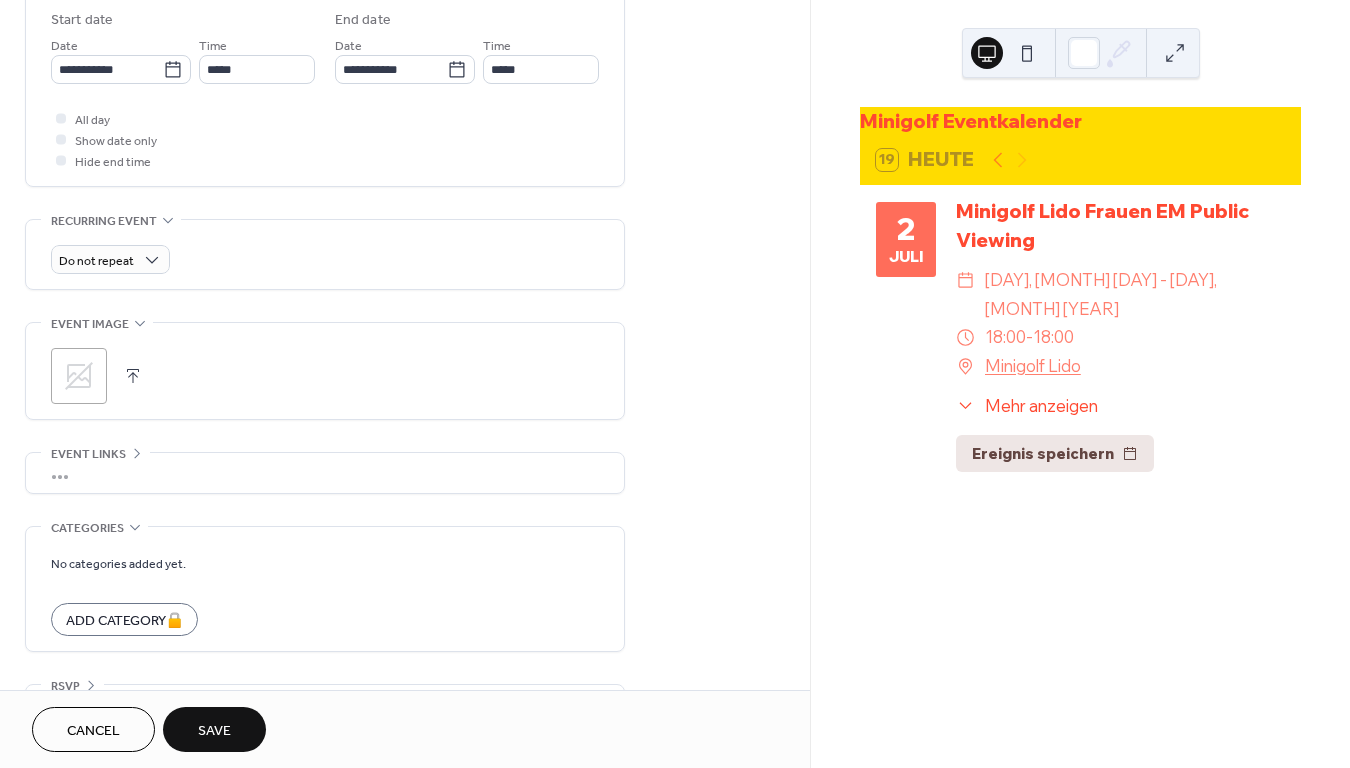 click at bounding box center (133, 376) 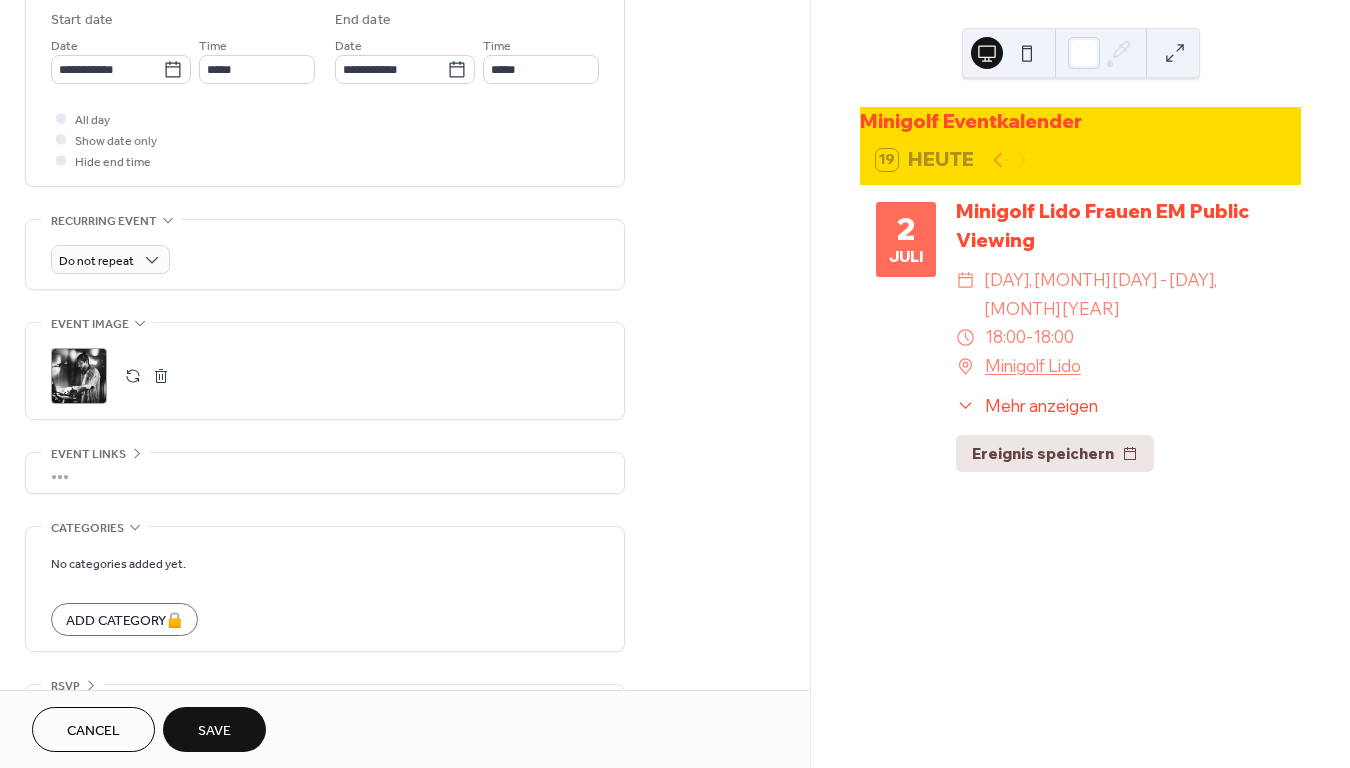 scroll, scrollTop: 724, scrollLeft: 0, axis: vertical 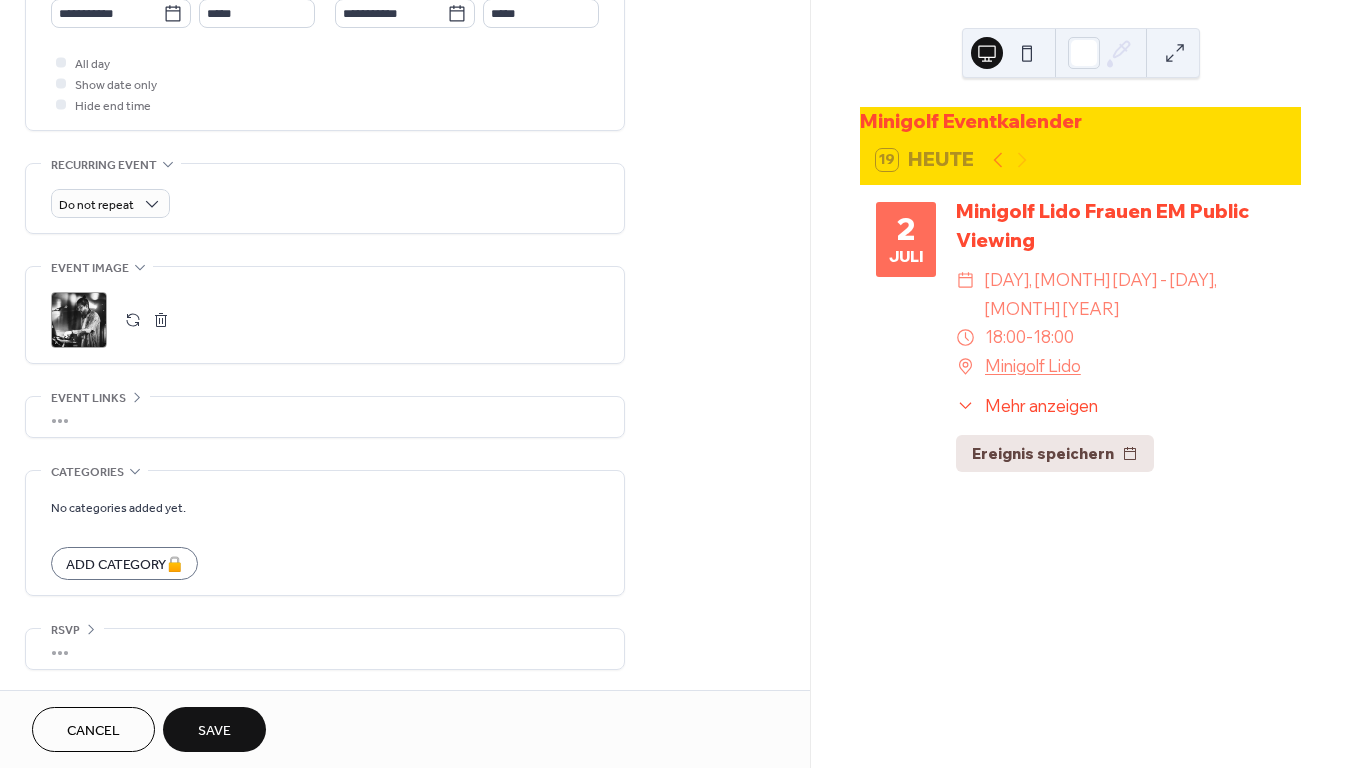 click on "Save" at bounding box center (214, 729) 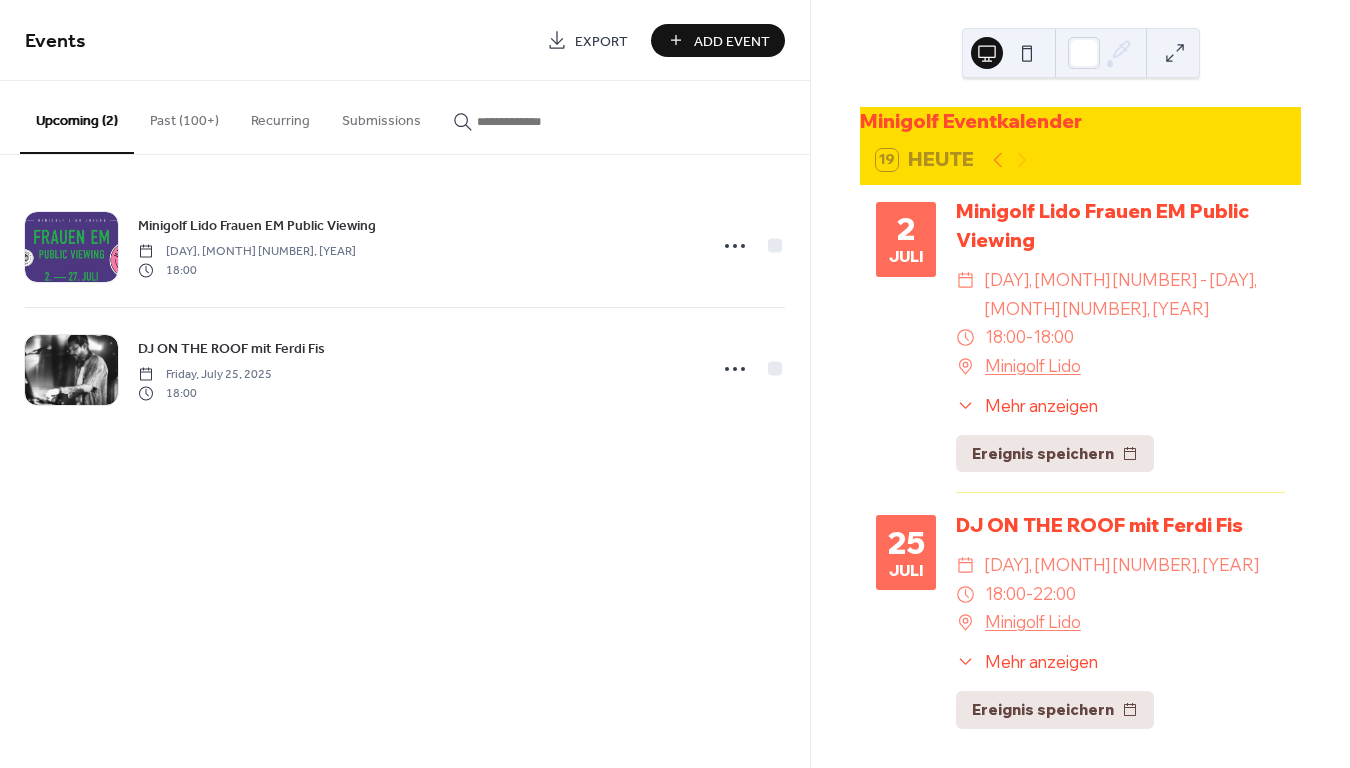 scroll, scrollTop: 0, scrollLeft: 0, axis: both 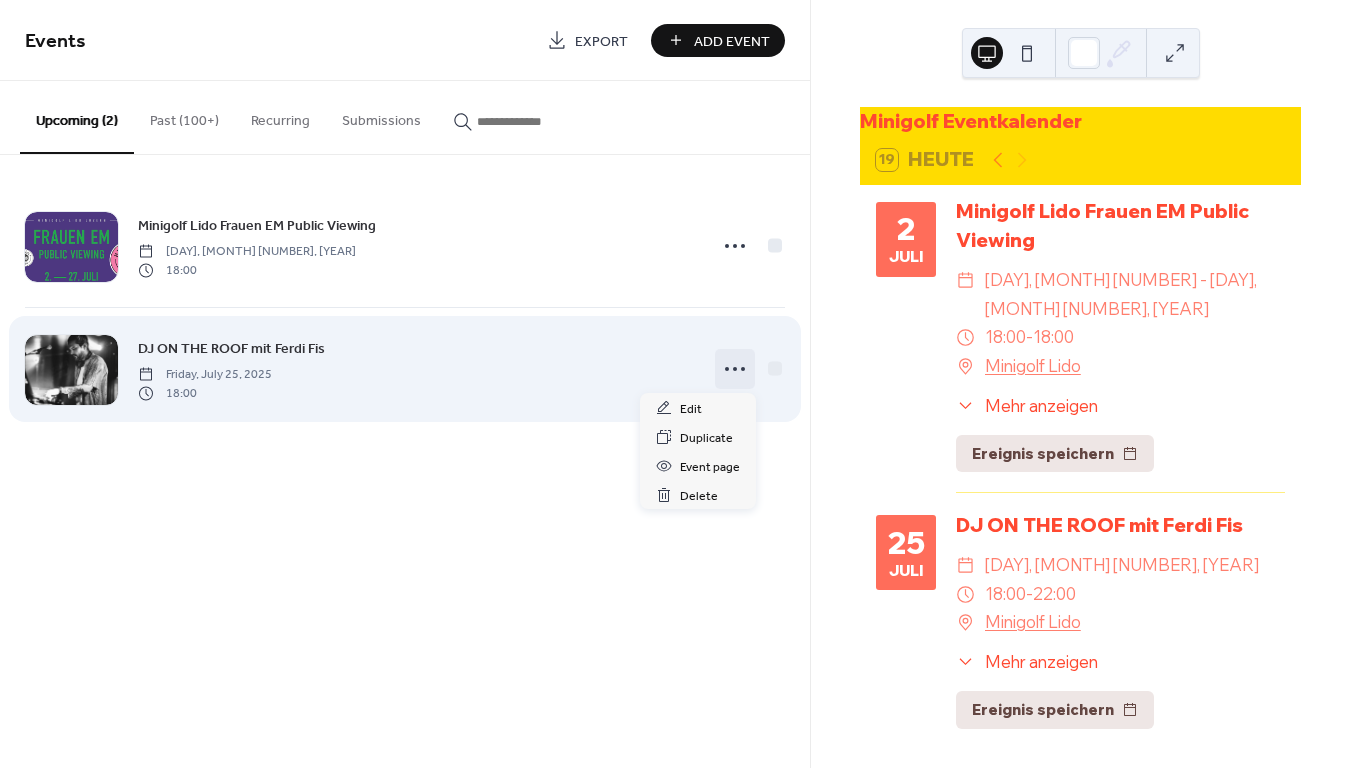 click 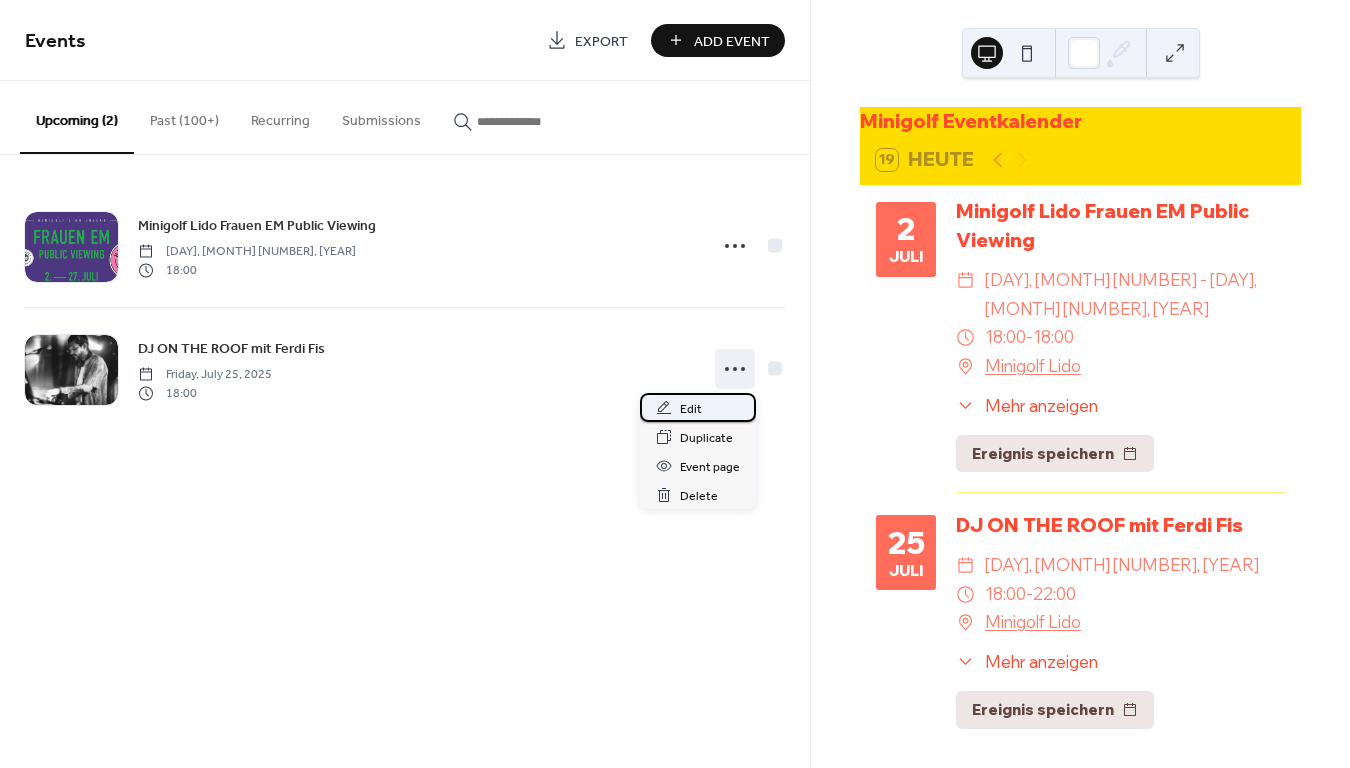 click on "Edit" at bounding box center [698, 407] 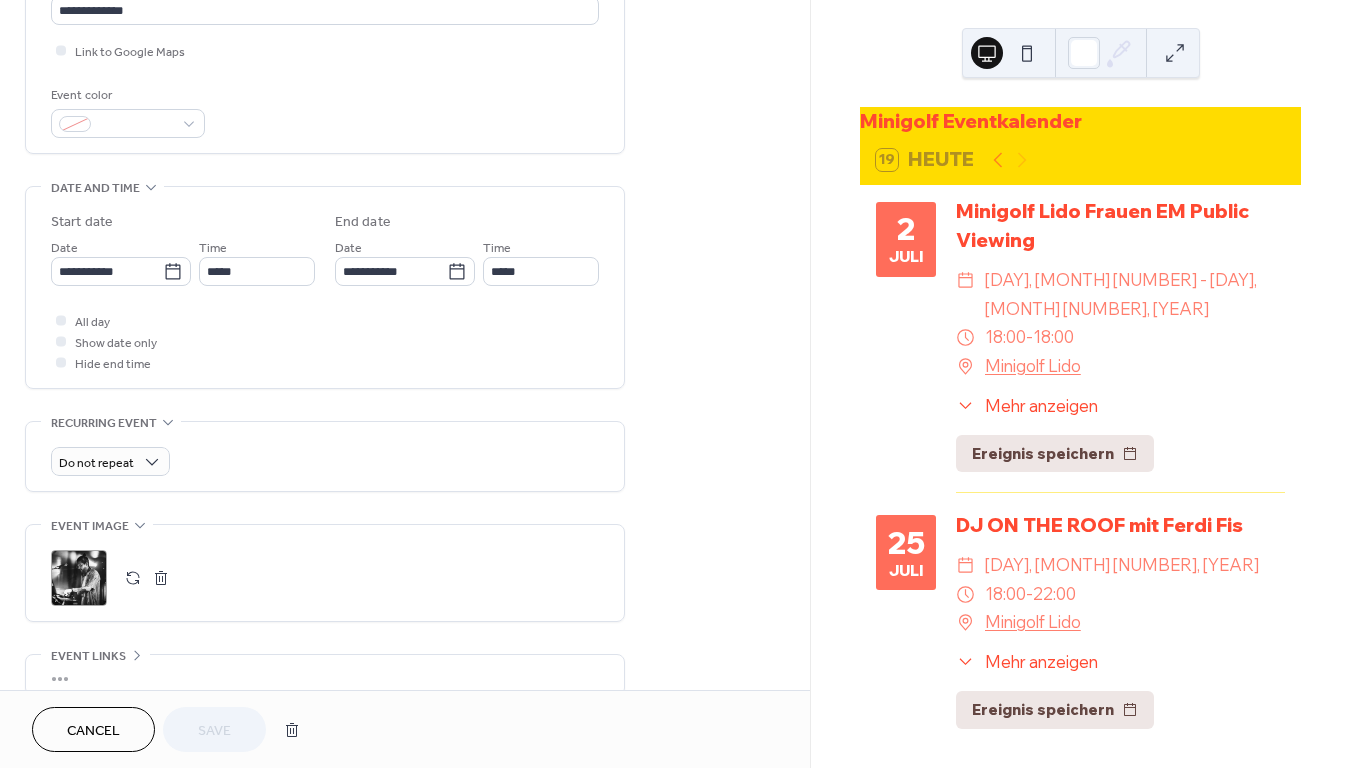scroll, scrollTop: 466, scrollLeft: 0, axis: vertical 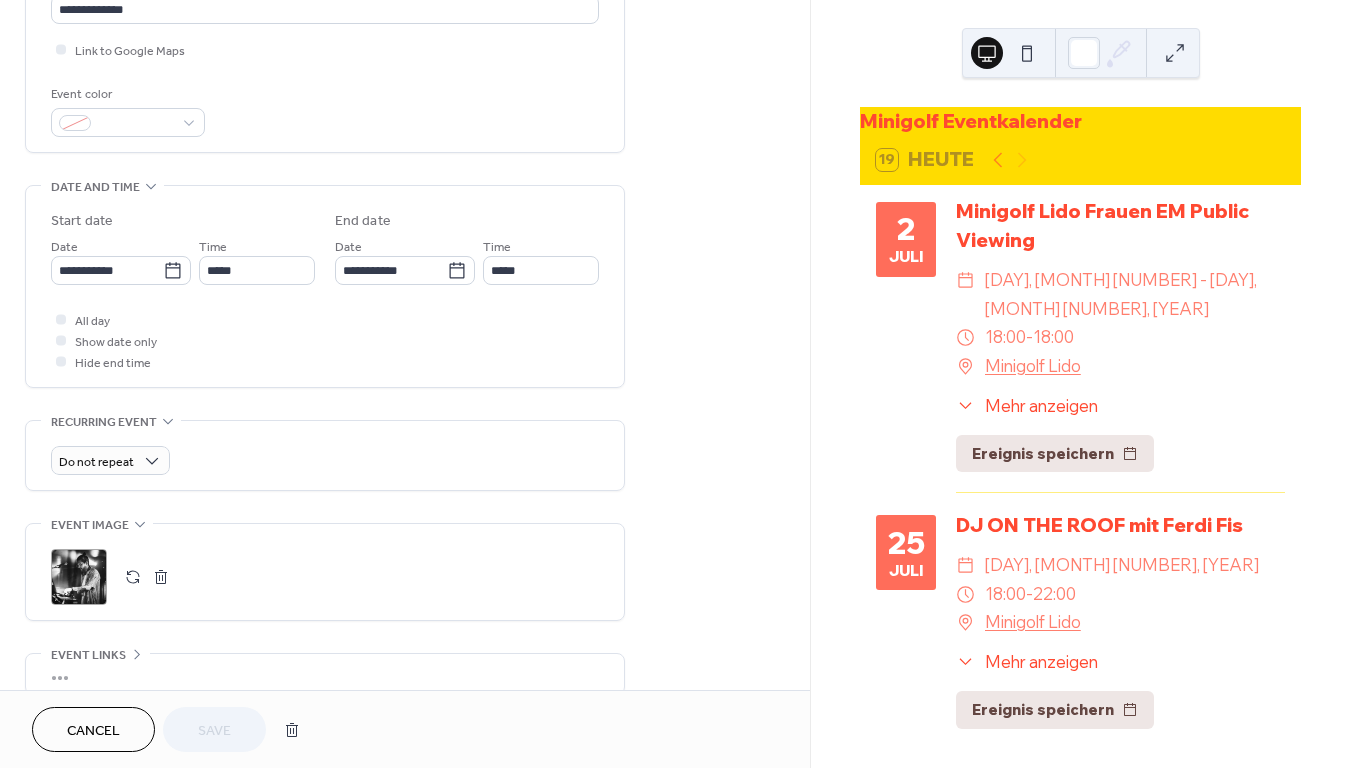 click at bounding box center (133, 577) 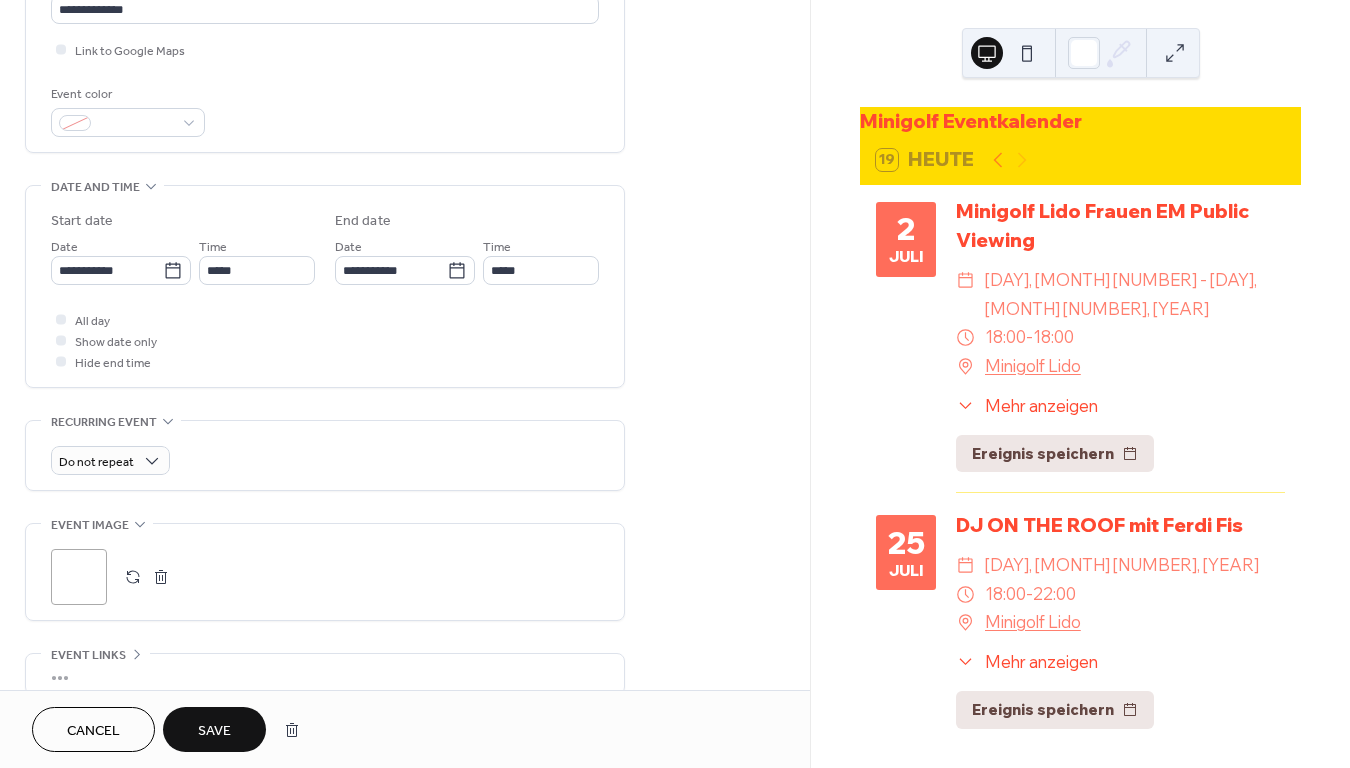 click on "Save" at bounding box center (214, 731) 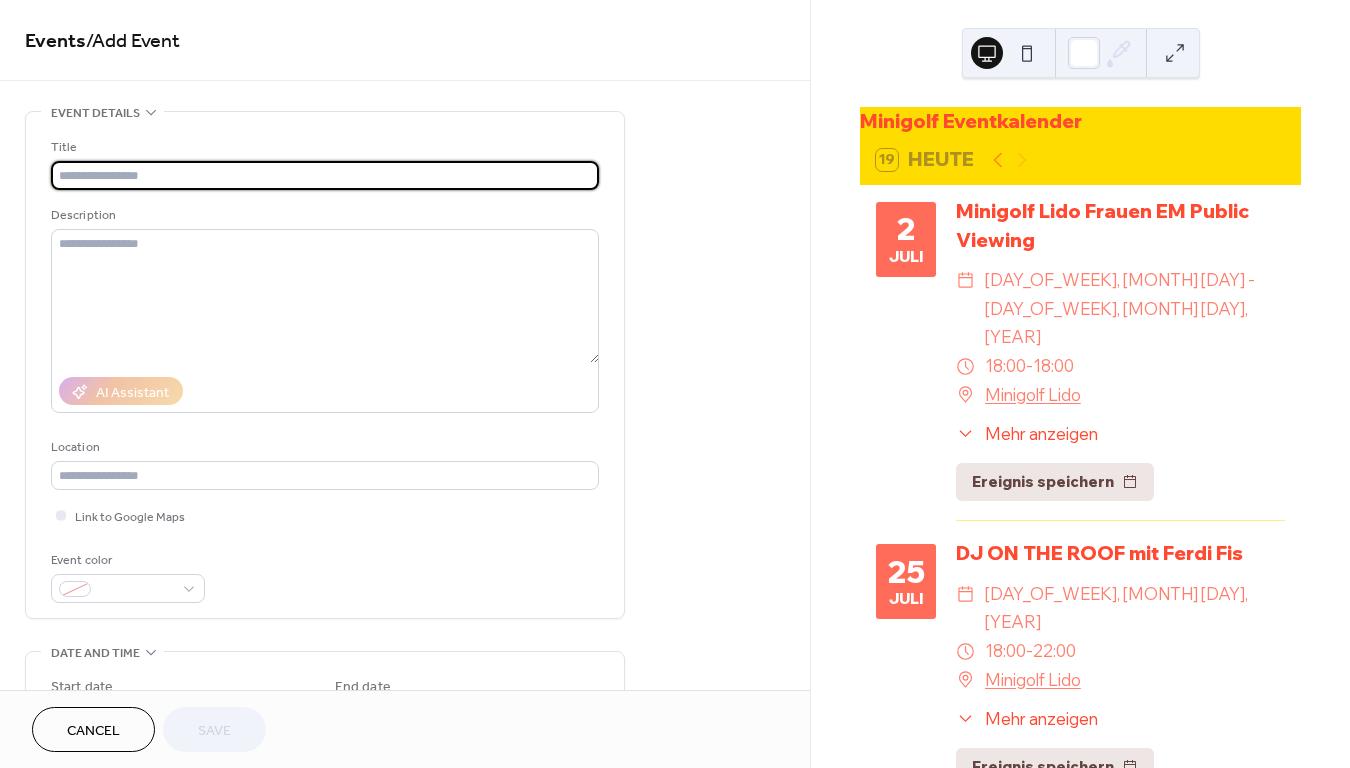 scroll, scrollTop: 0, scrollLeft: 0, axis: both 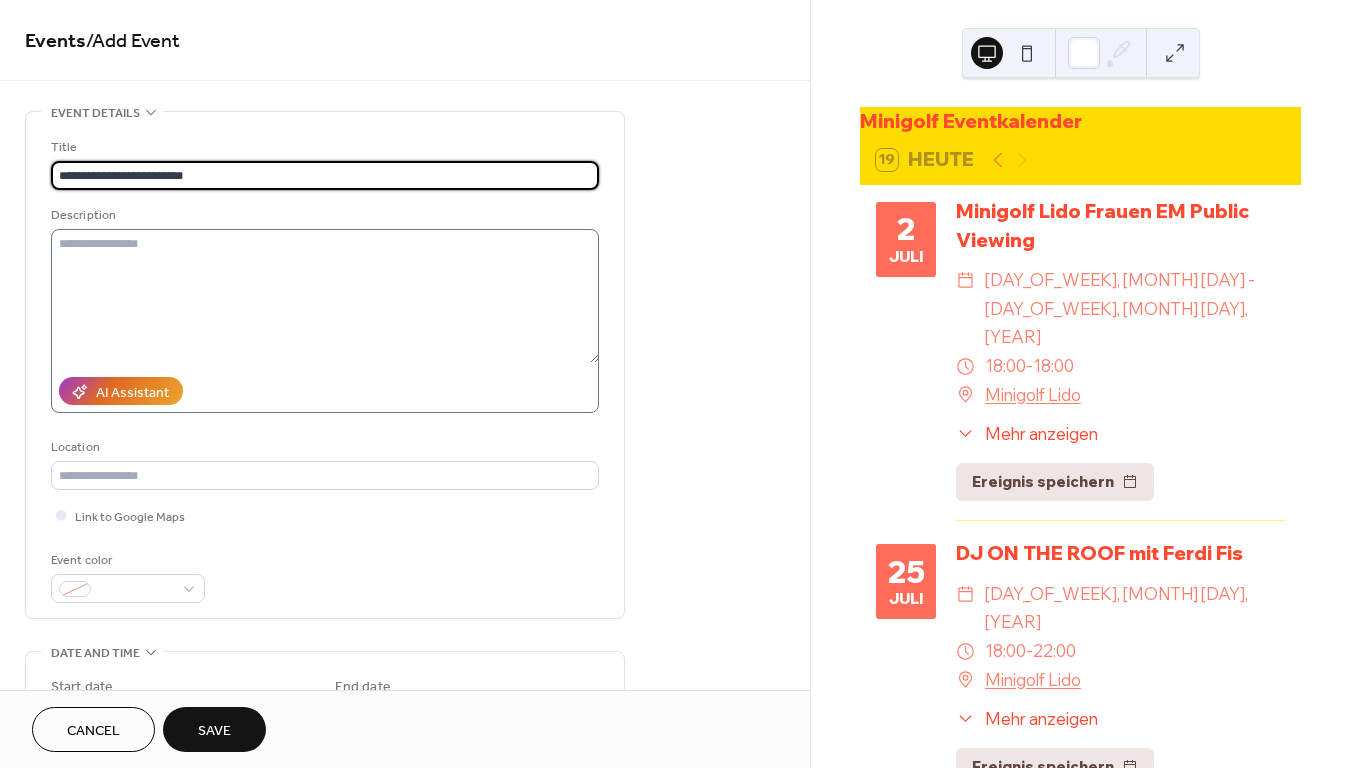 type on "**********" 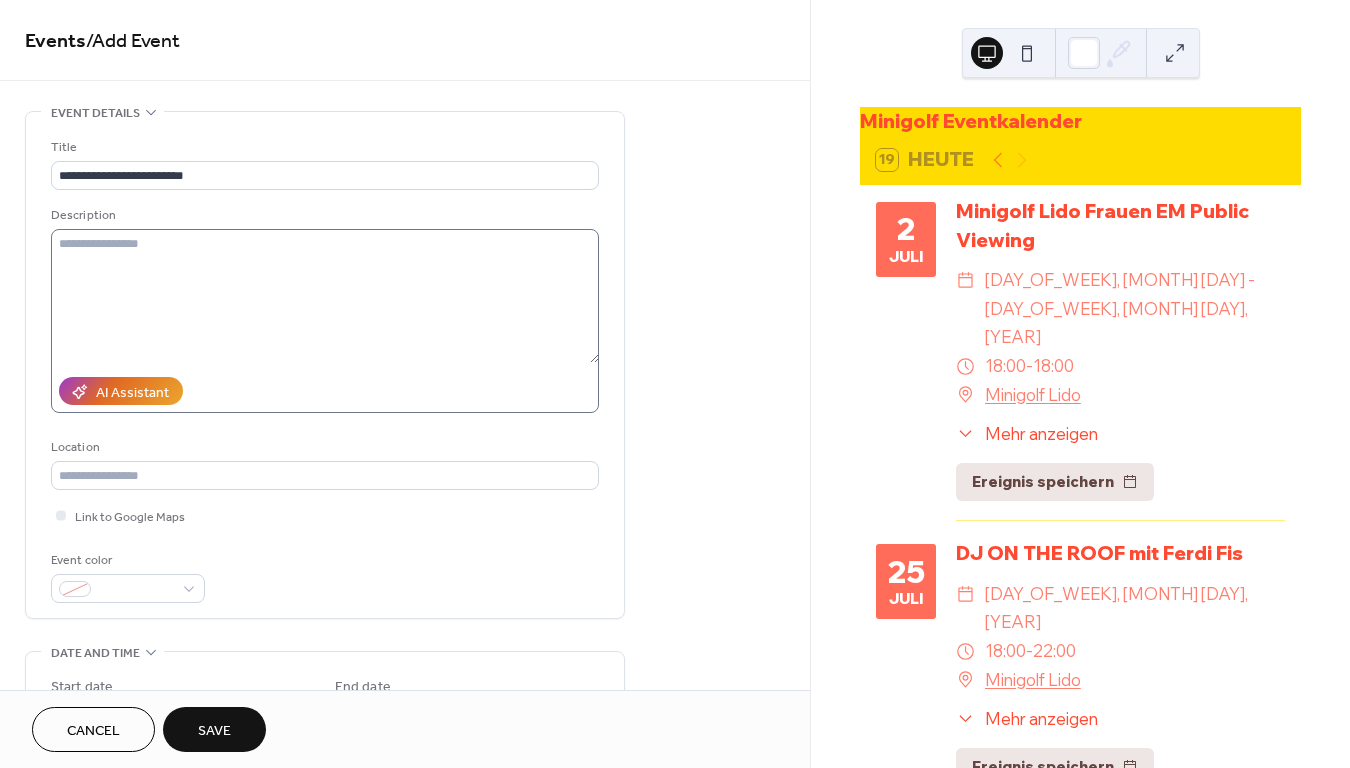 click at bounding box center (325, 321) 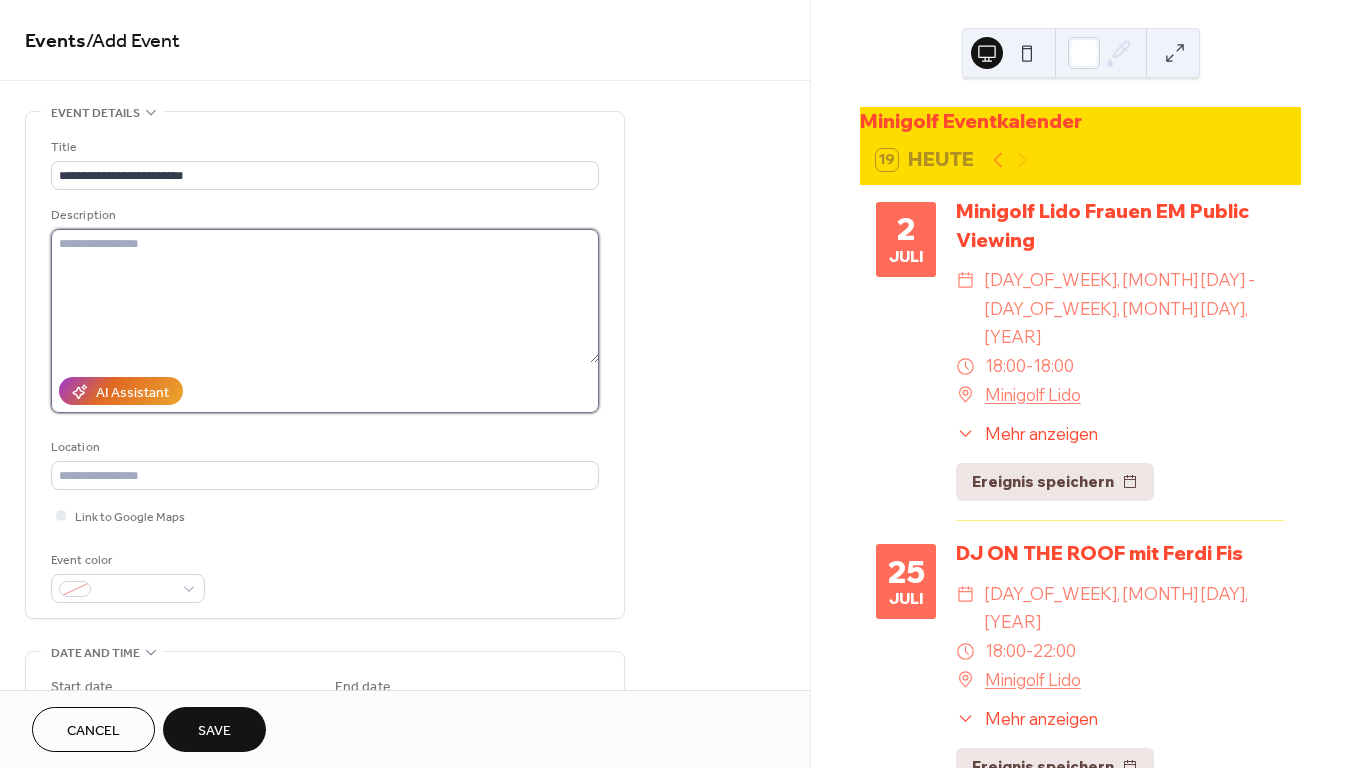 click at bounding box center [325, 296] 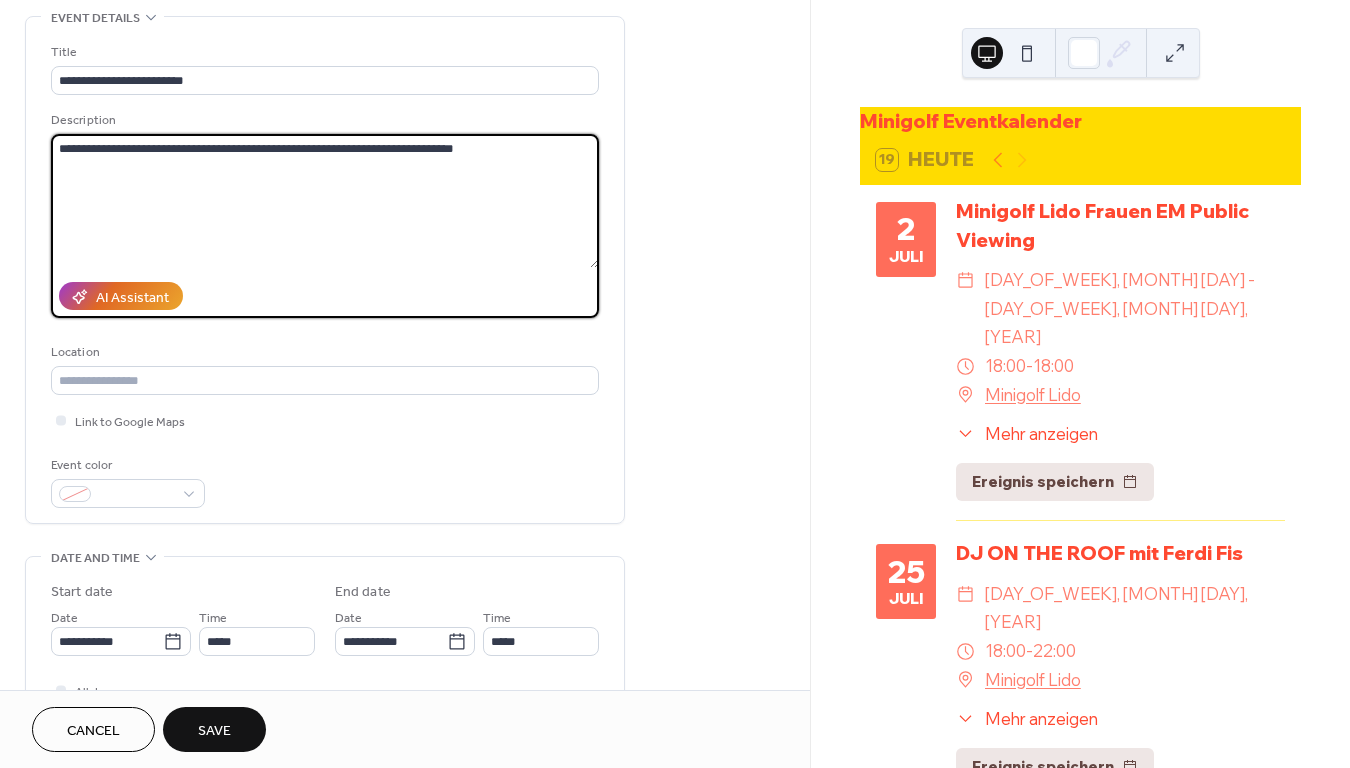 scroll, scrollTop: 96, scrollLeft: 0, axis: vertical 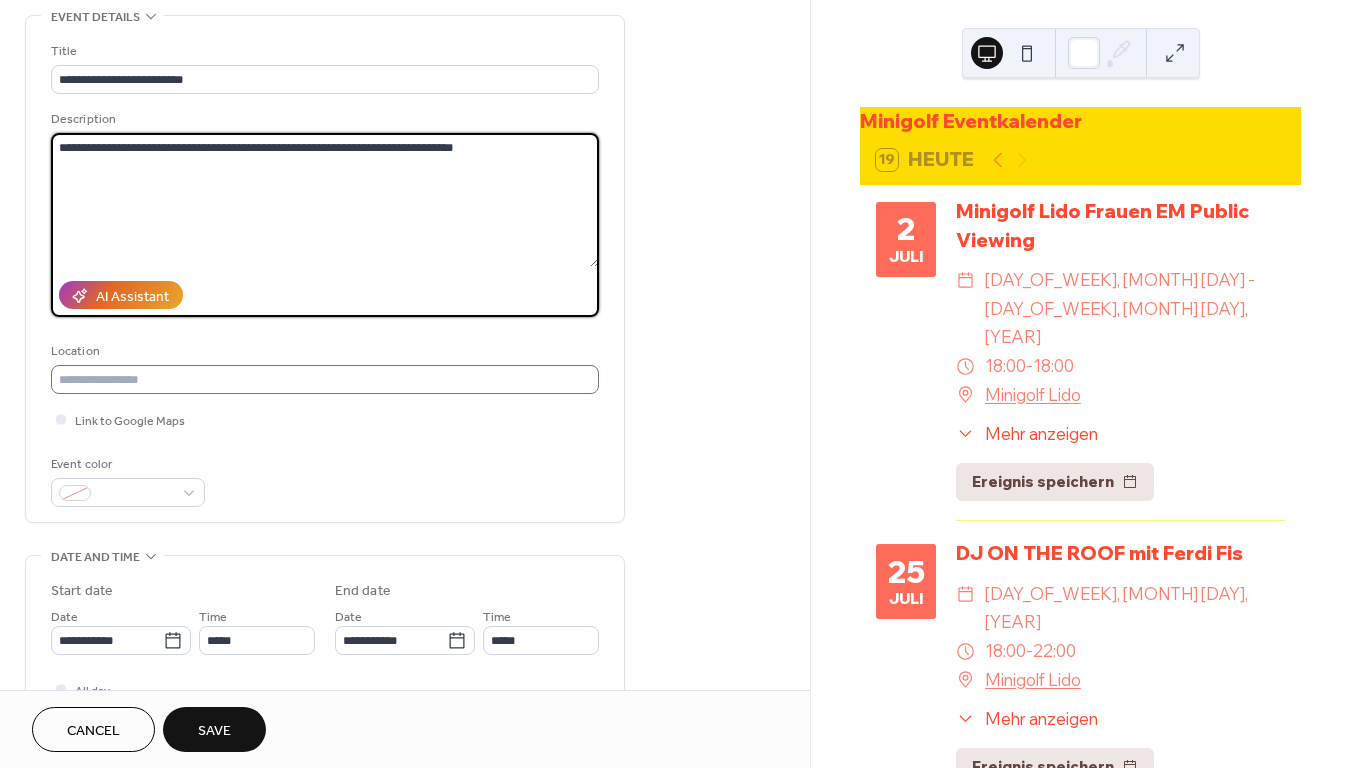type on "**********" 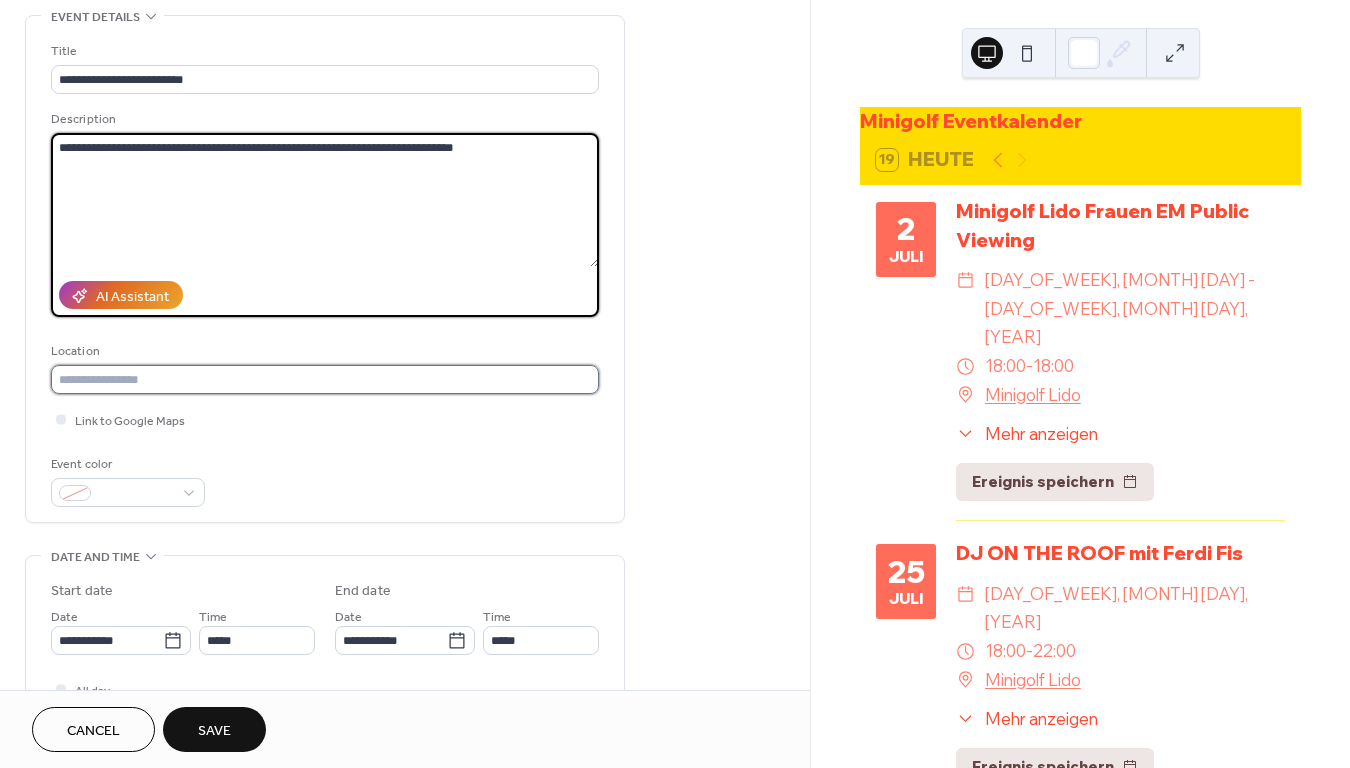 click at bounding box center (325, 379) 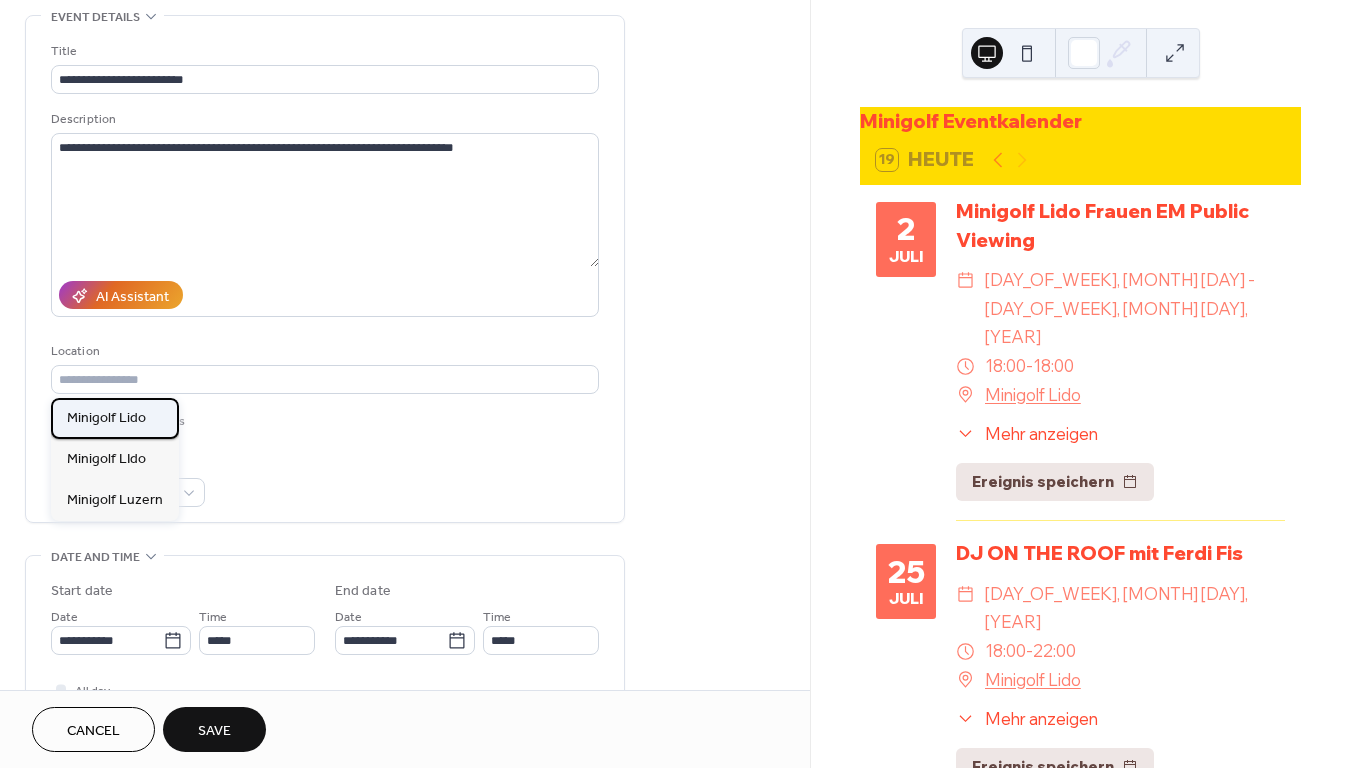 click on "Minigolf Lido" at bounding box center [106, 418] 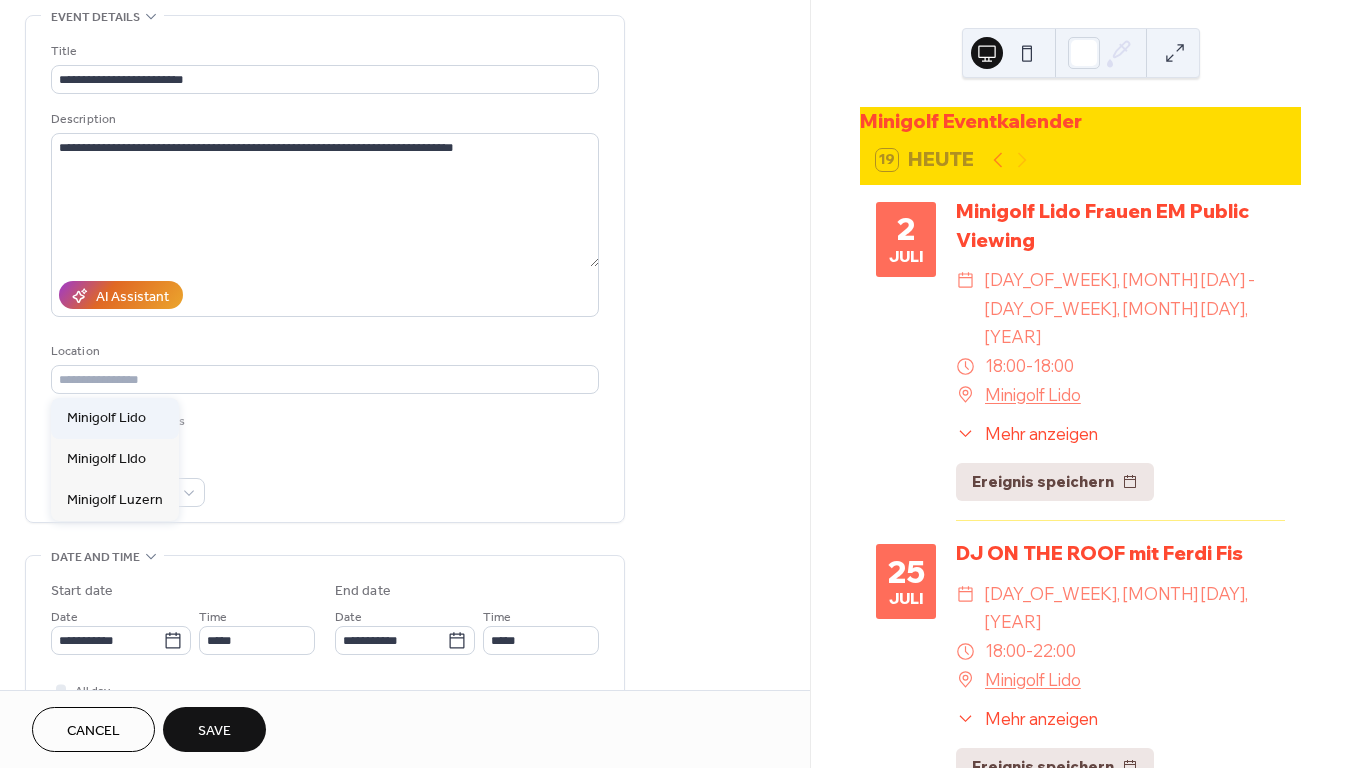 type on "**********" 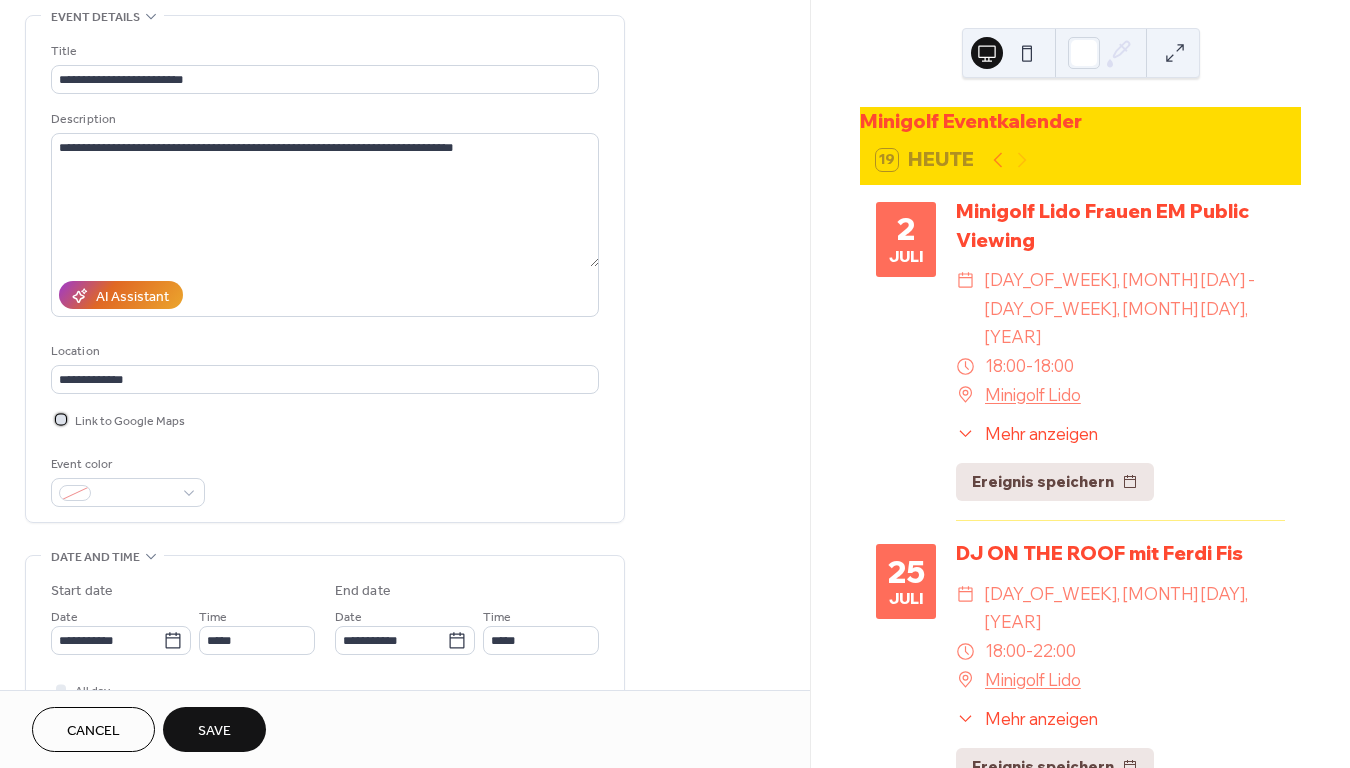 click at bounding box center (61, 419) 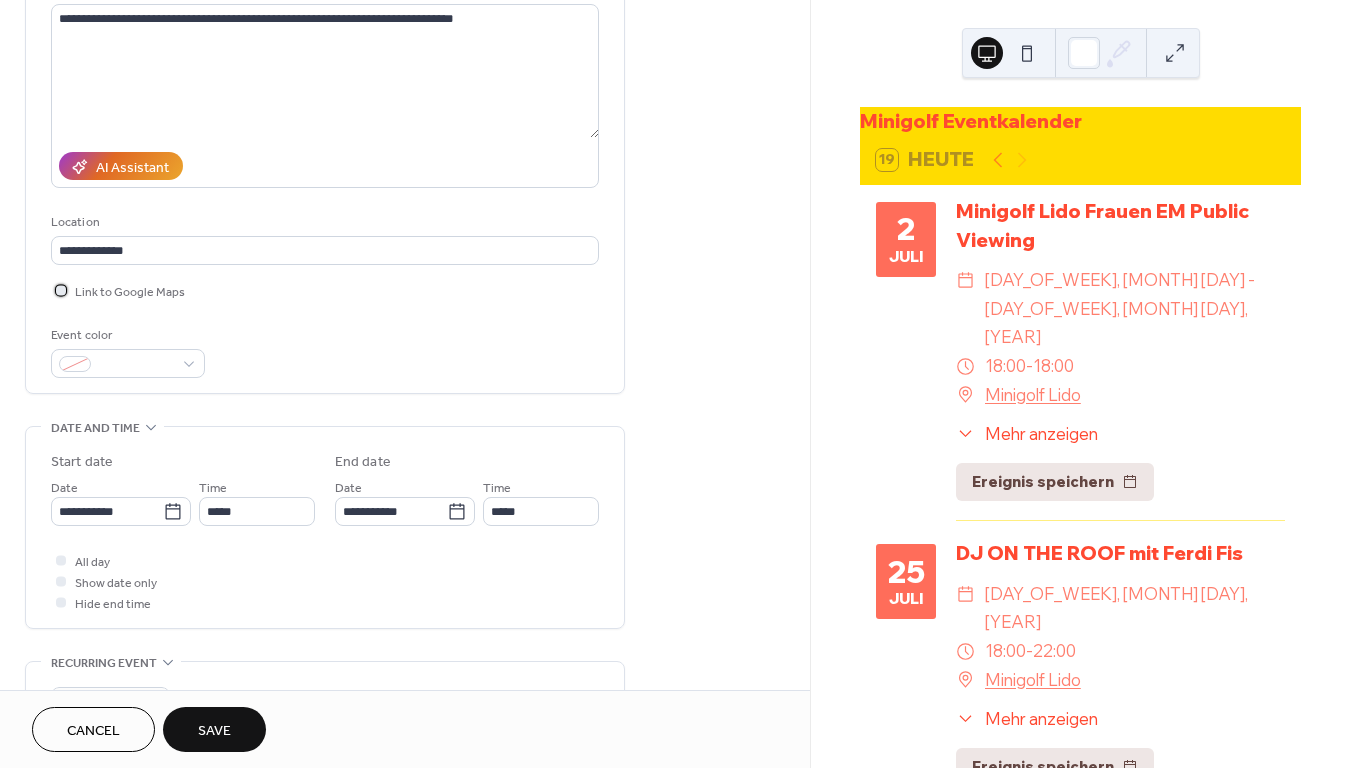 scroll, scrollTop: 235, scrollLeft: 0, axis: vertical 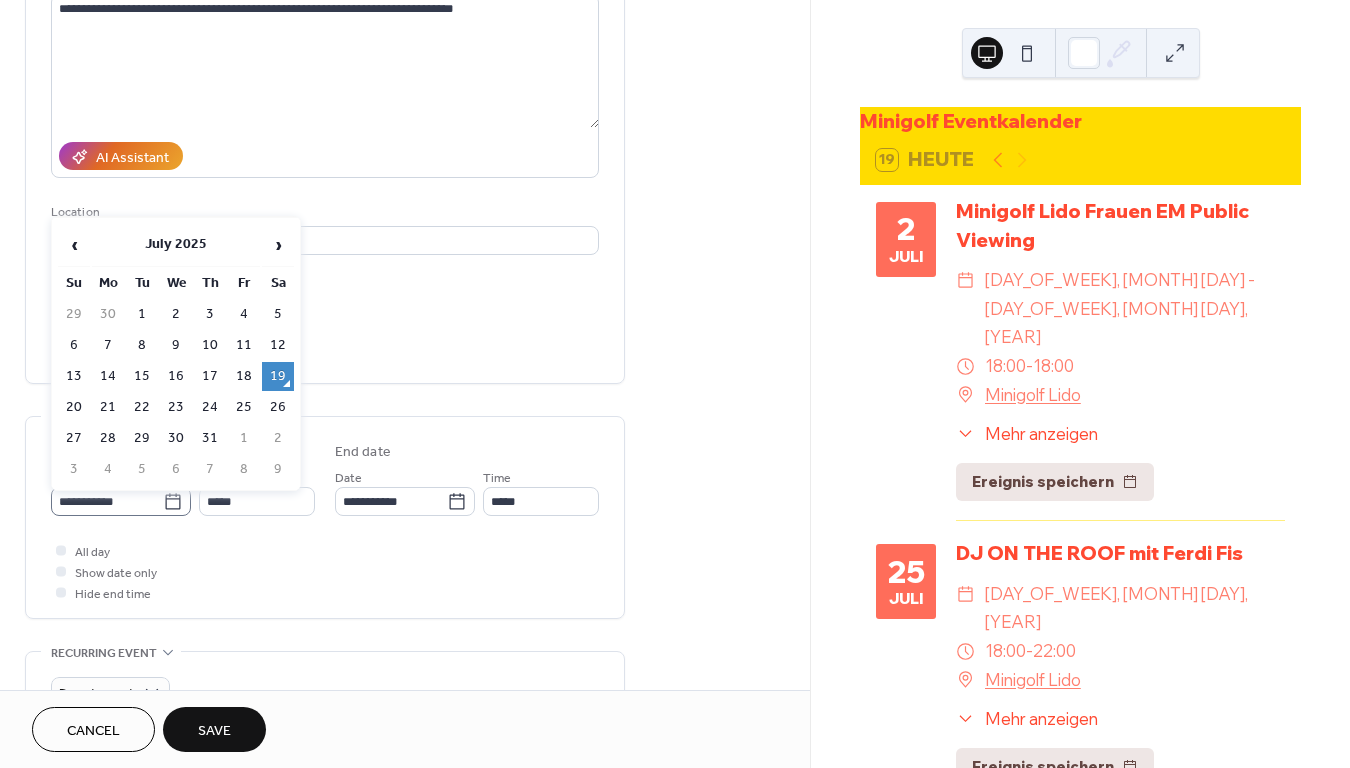 click 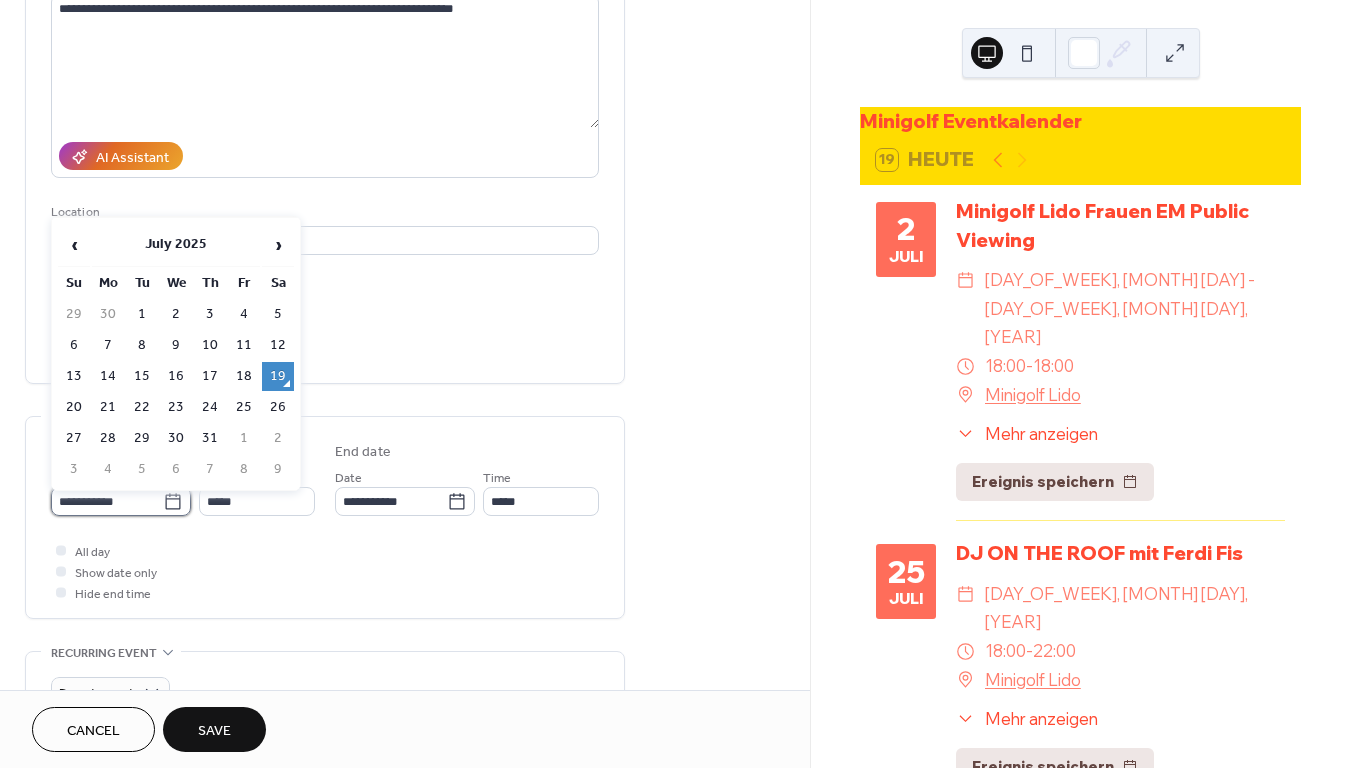 click on "**********" at bounding box center (107, 501) 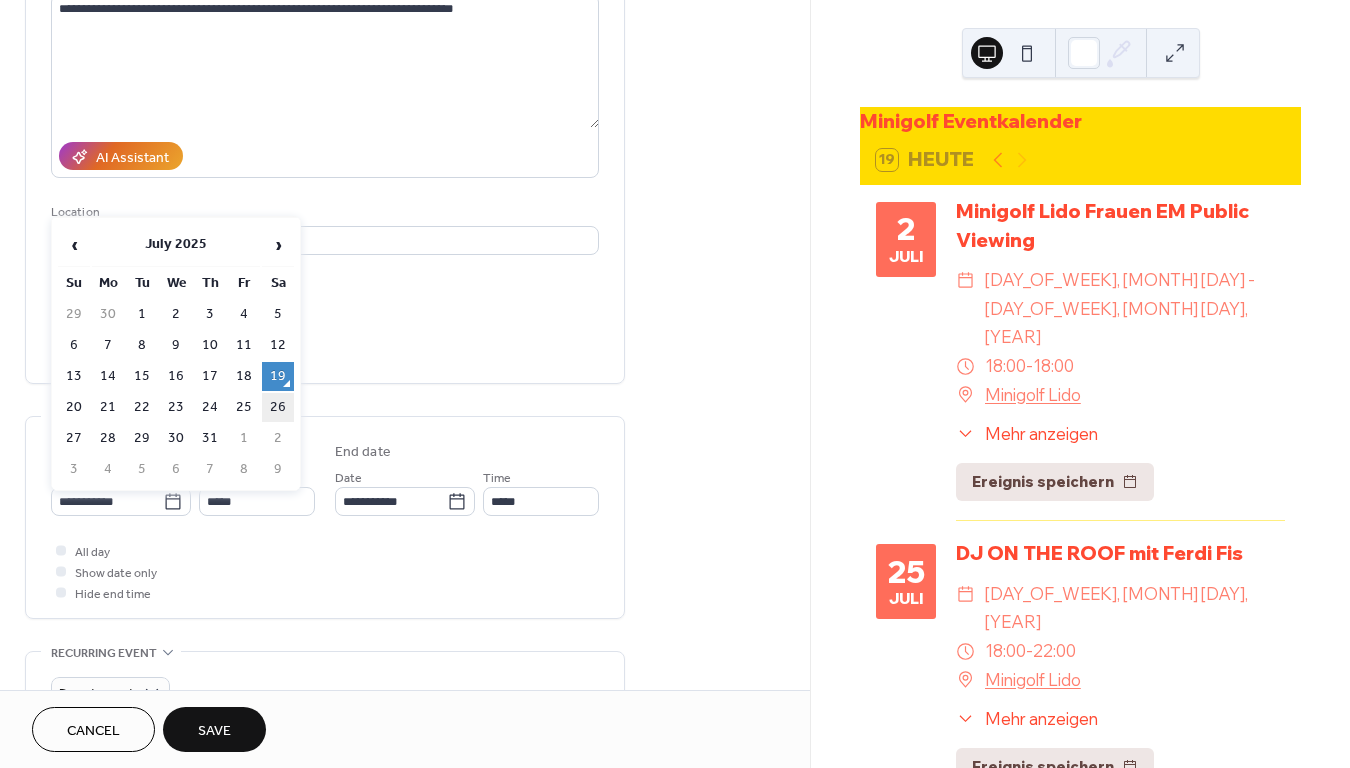 click on "26" at bounding box center [278, 407] 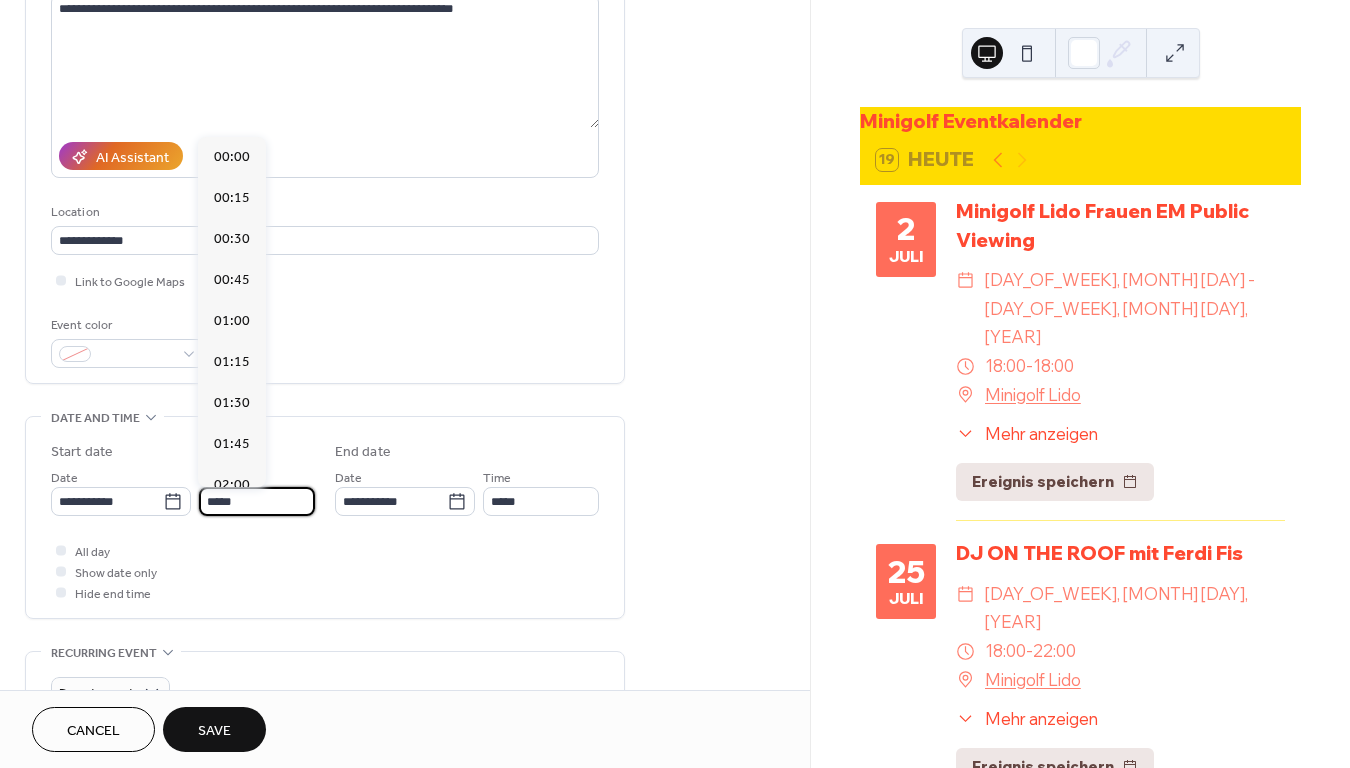 click on "*****" at bounding box center [257, 501] 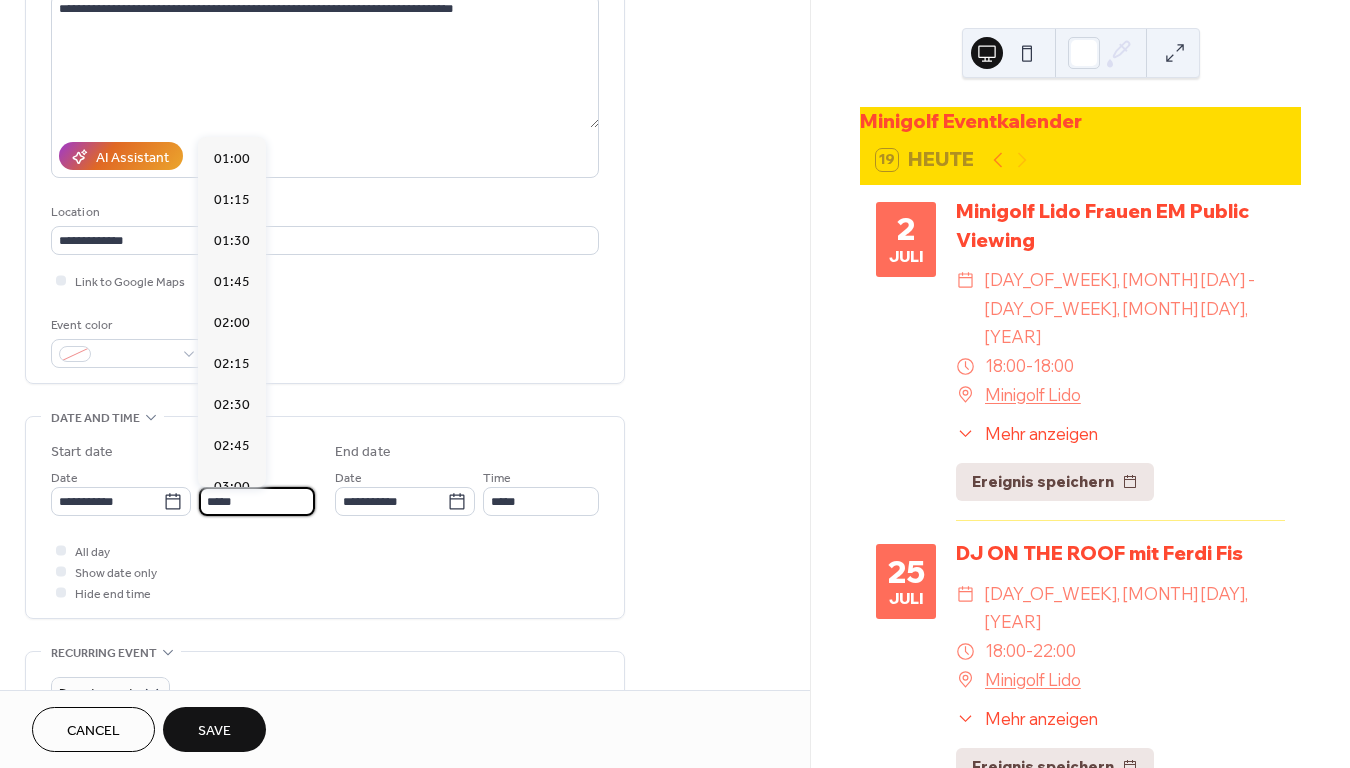 scroll, scrollTop: 2916, scrollLeft: 0, axis: vertical 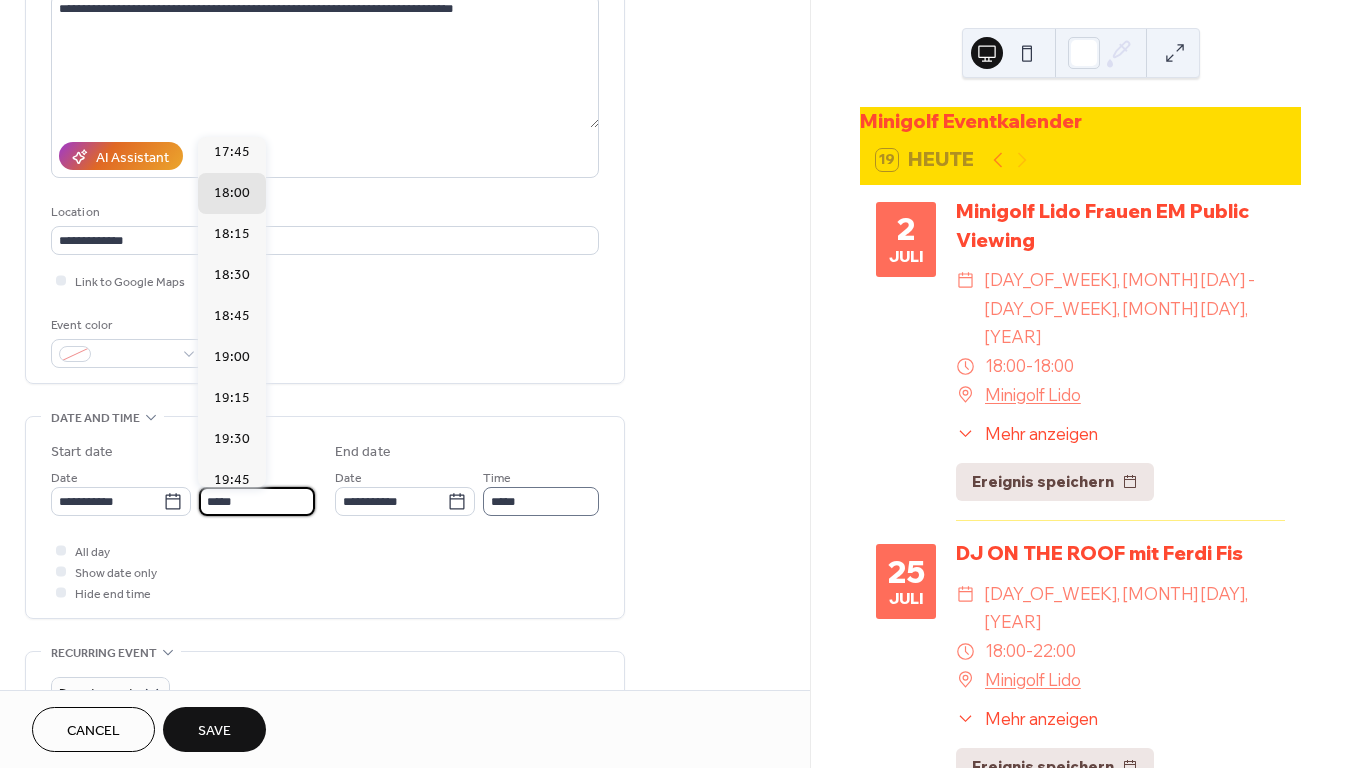 type on "*****" 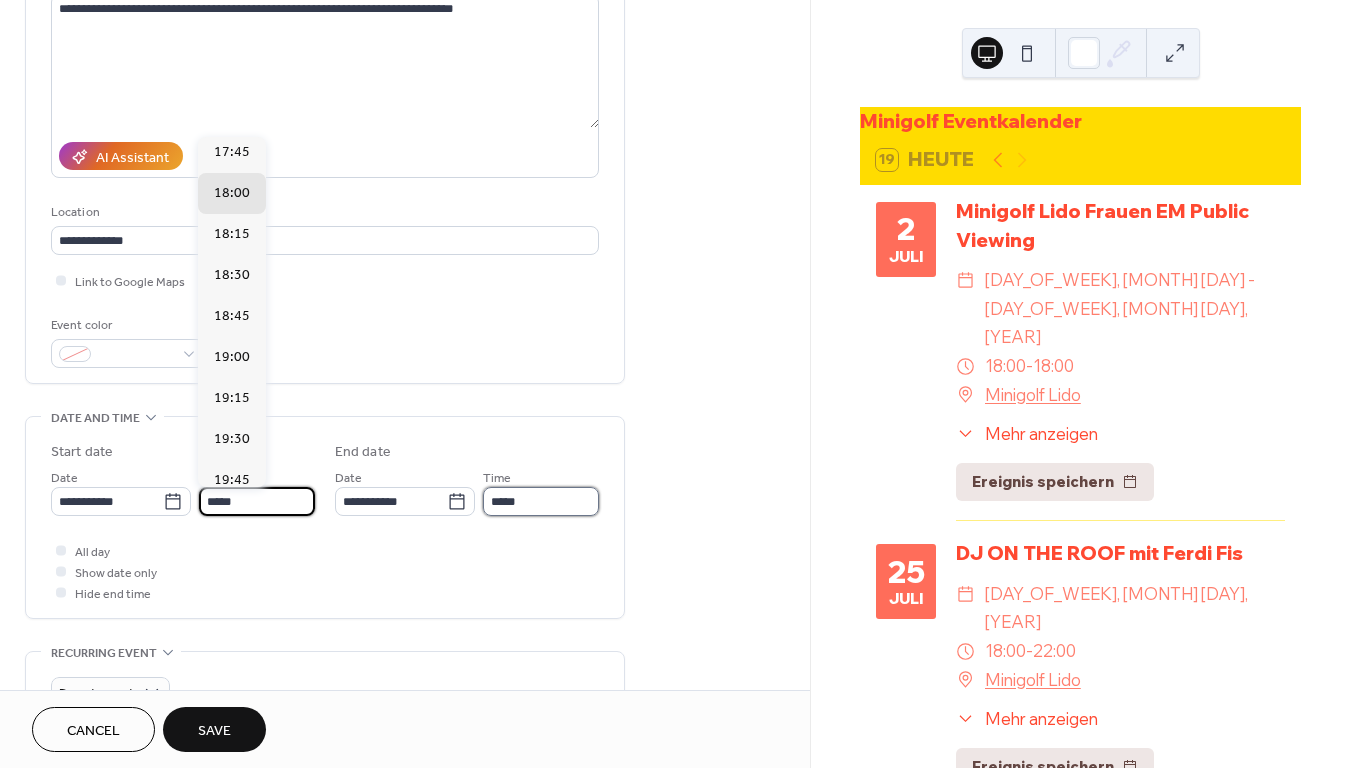 click on "*****" at bounding box center [541, 501] 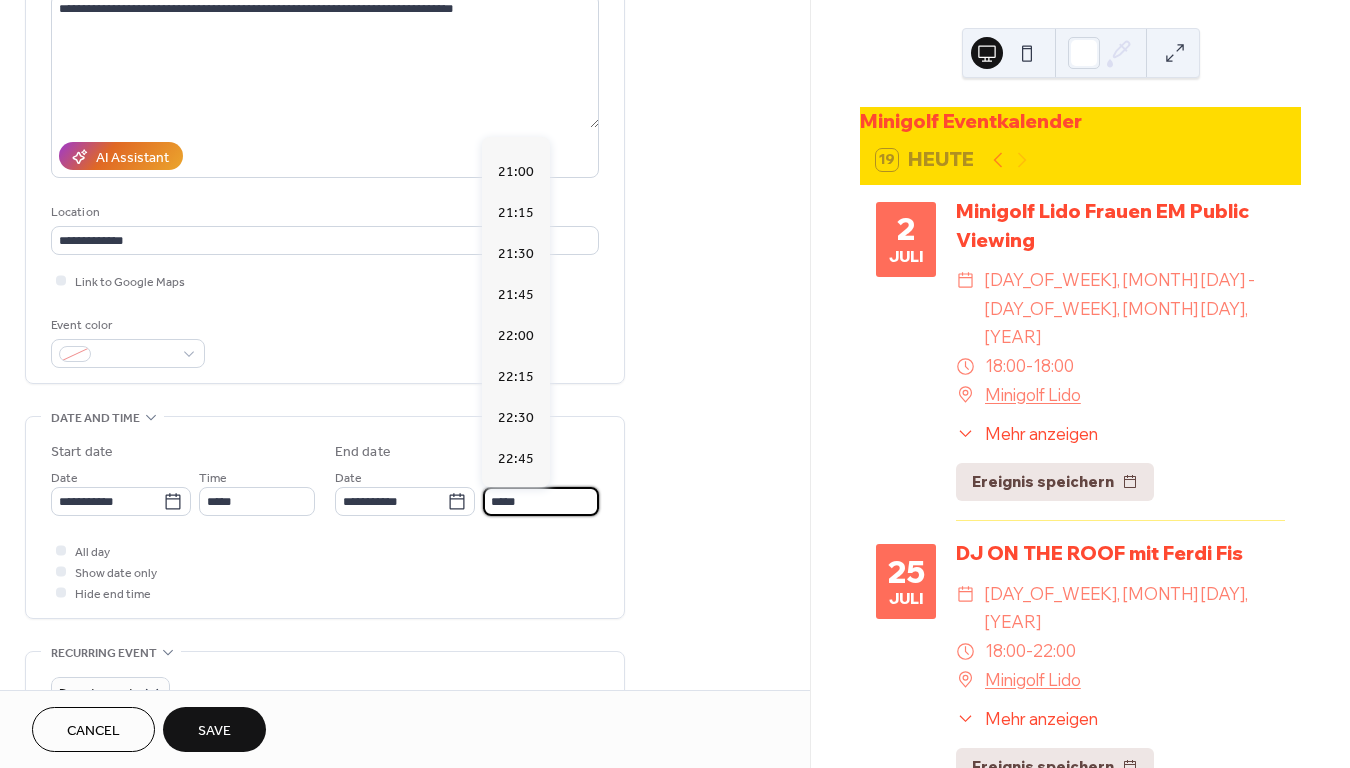 scroll, scrollTop: 437, scrollLeft: 0, axis: vertical 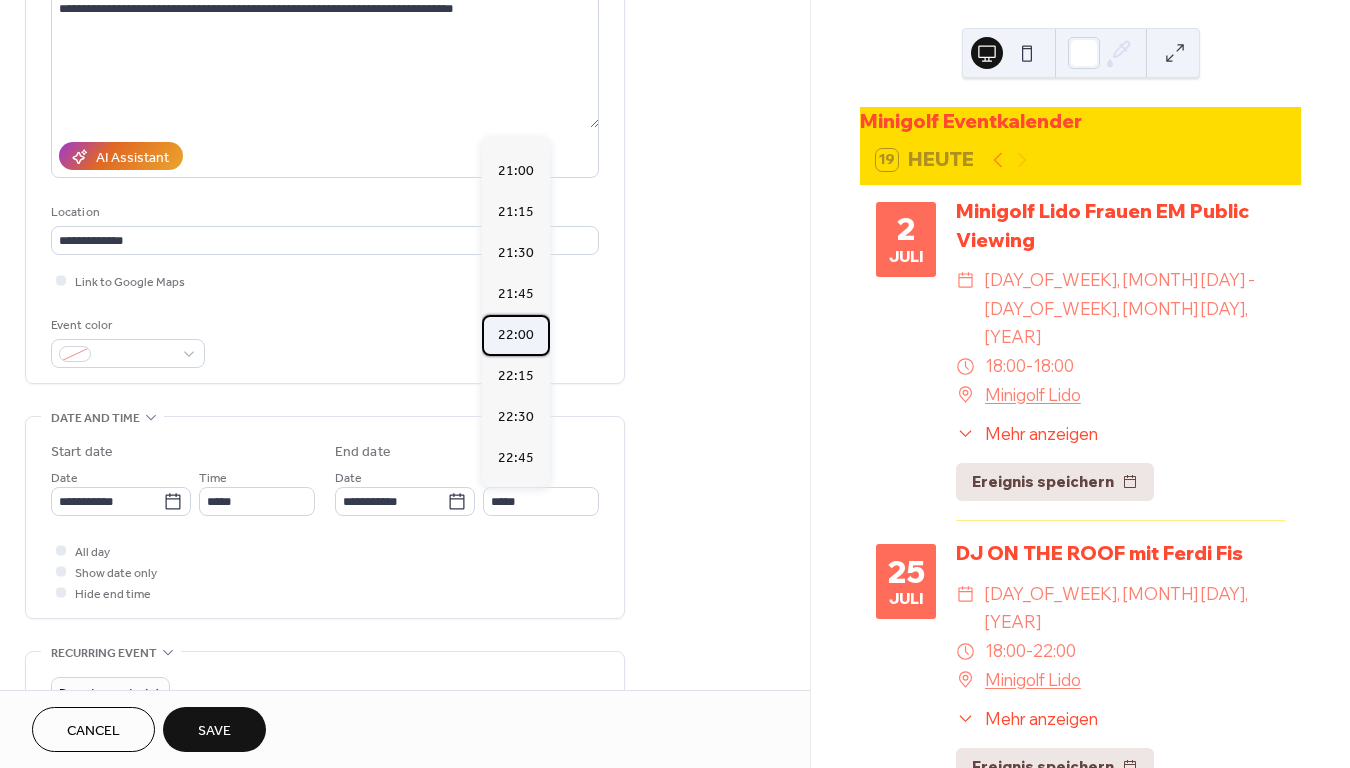 click on "22:00" at bounding box center (516, 335) 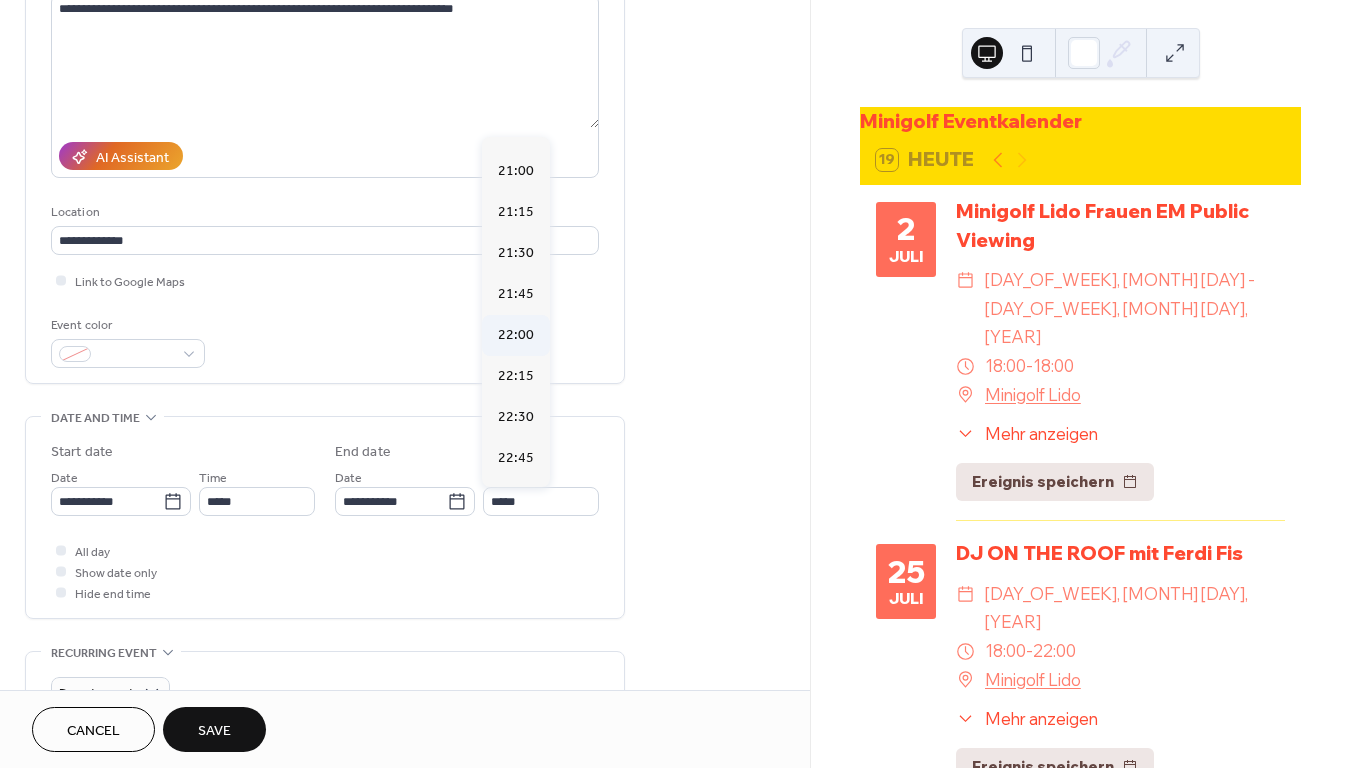 type on "*****" 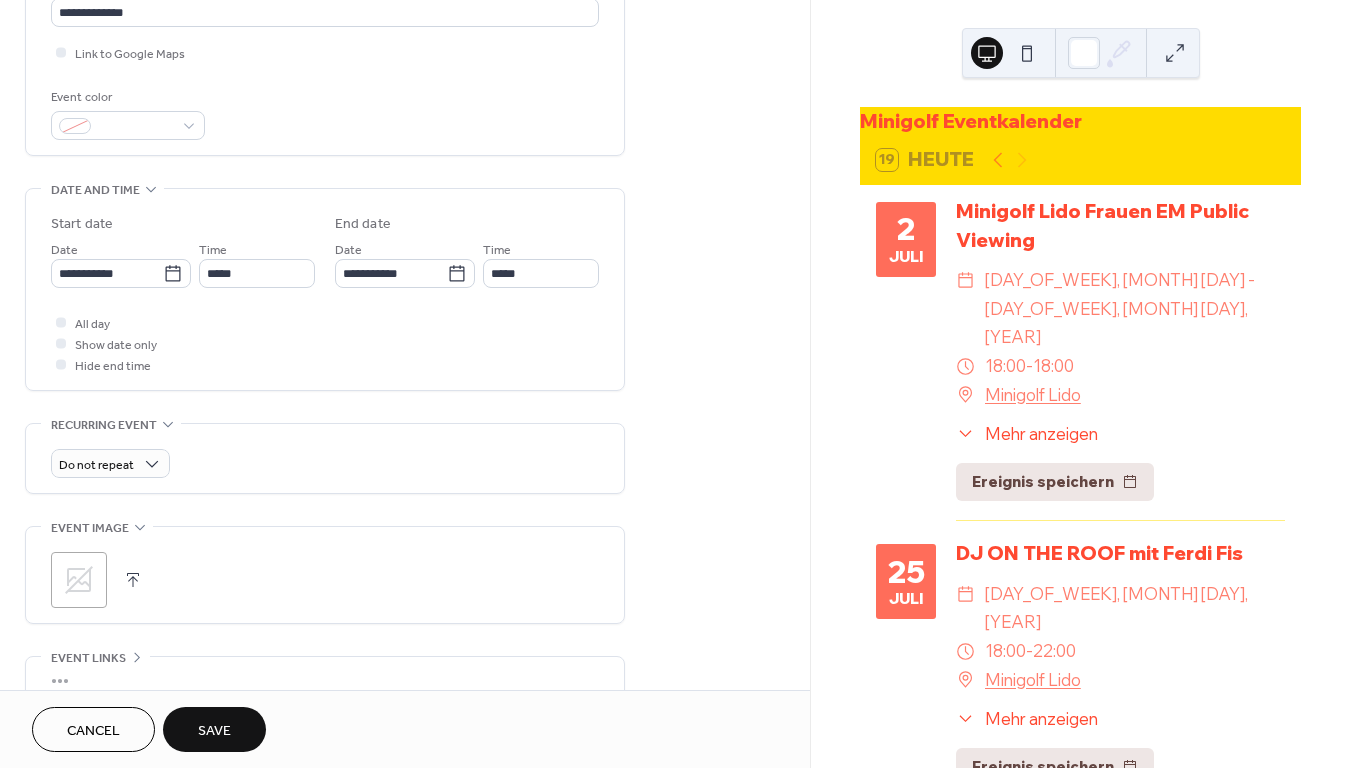 scroll, scrollTop: 464, scrollLeft: 0, axis: vertical 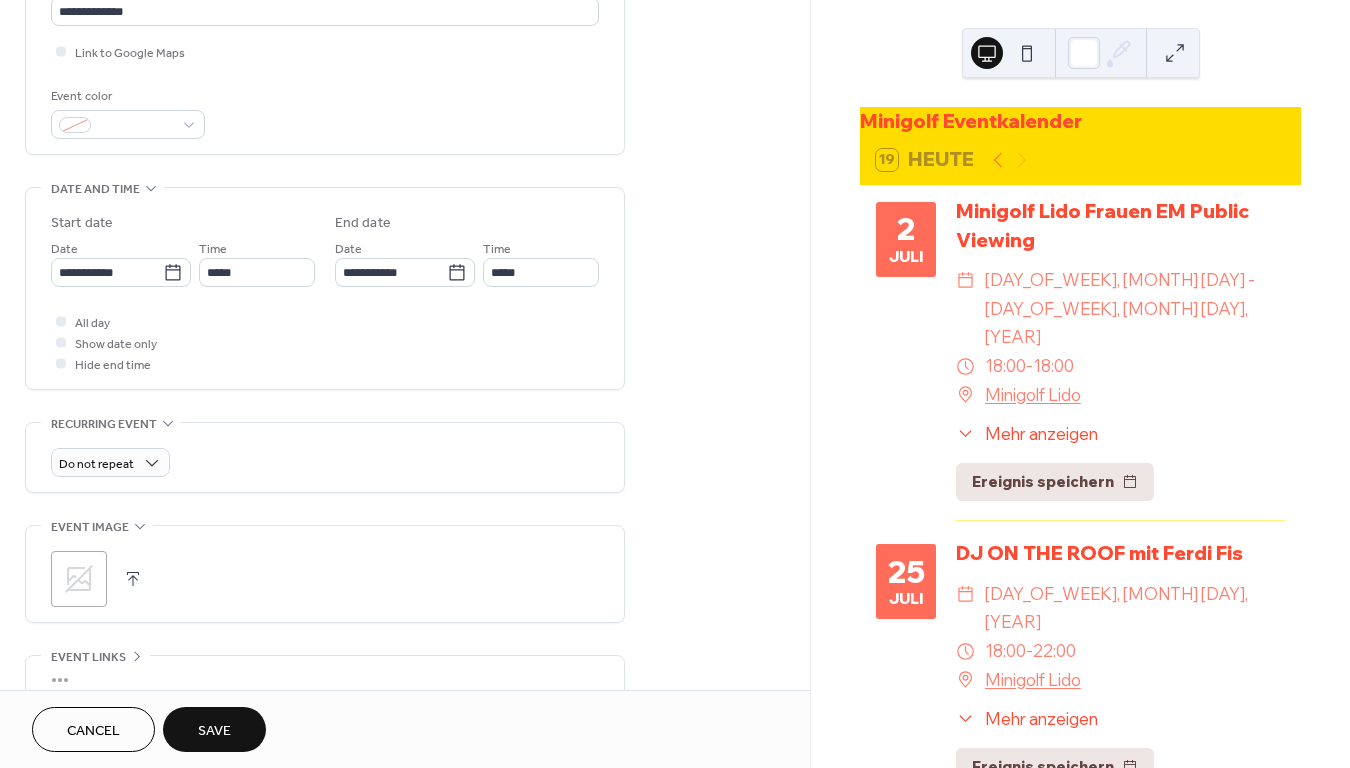 click on ";" at bounding box center (325, 579) 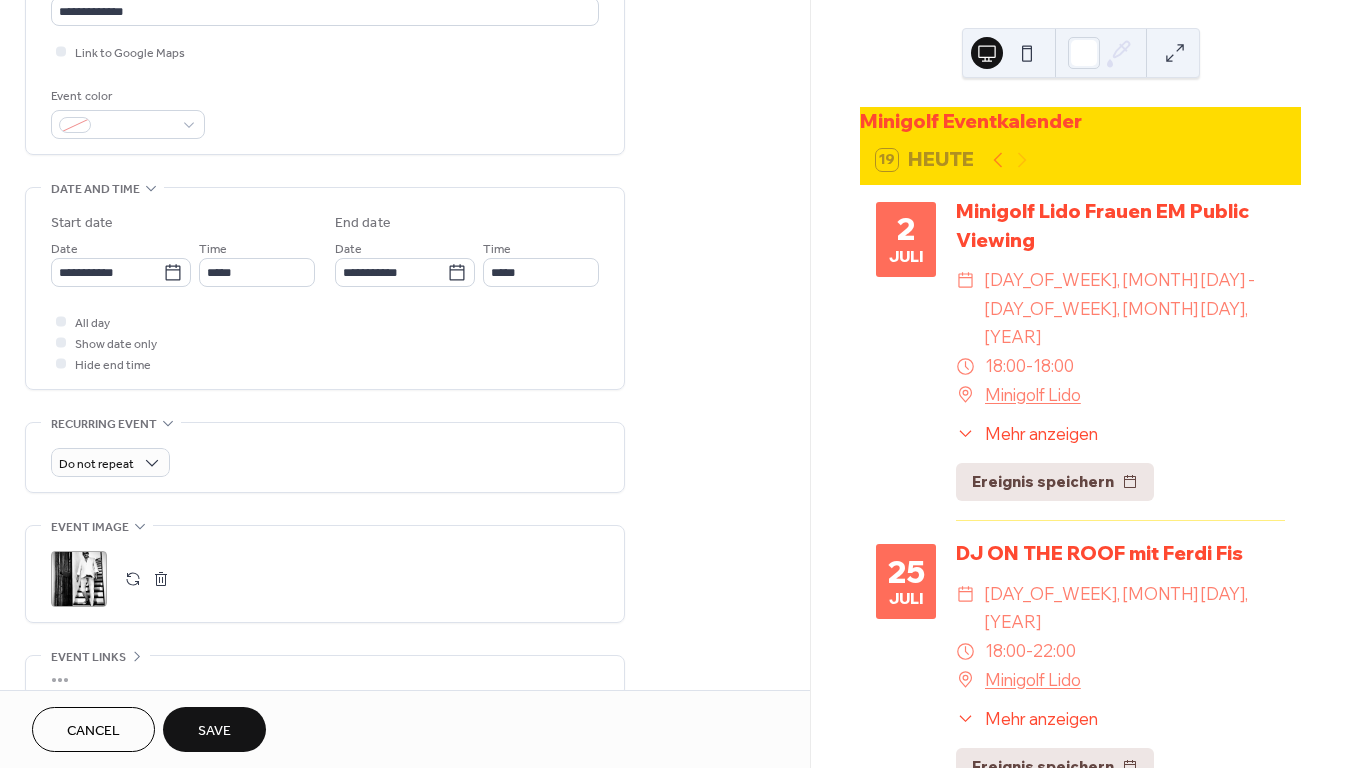 click on "Save" at bounding box center (214, 729) 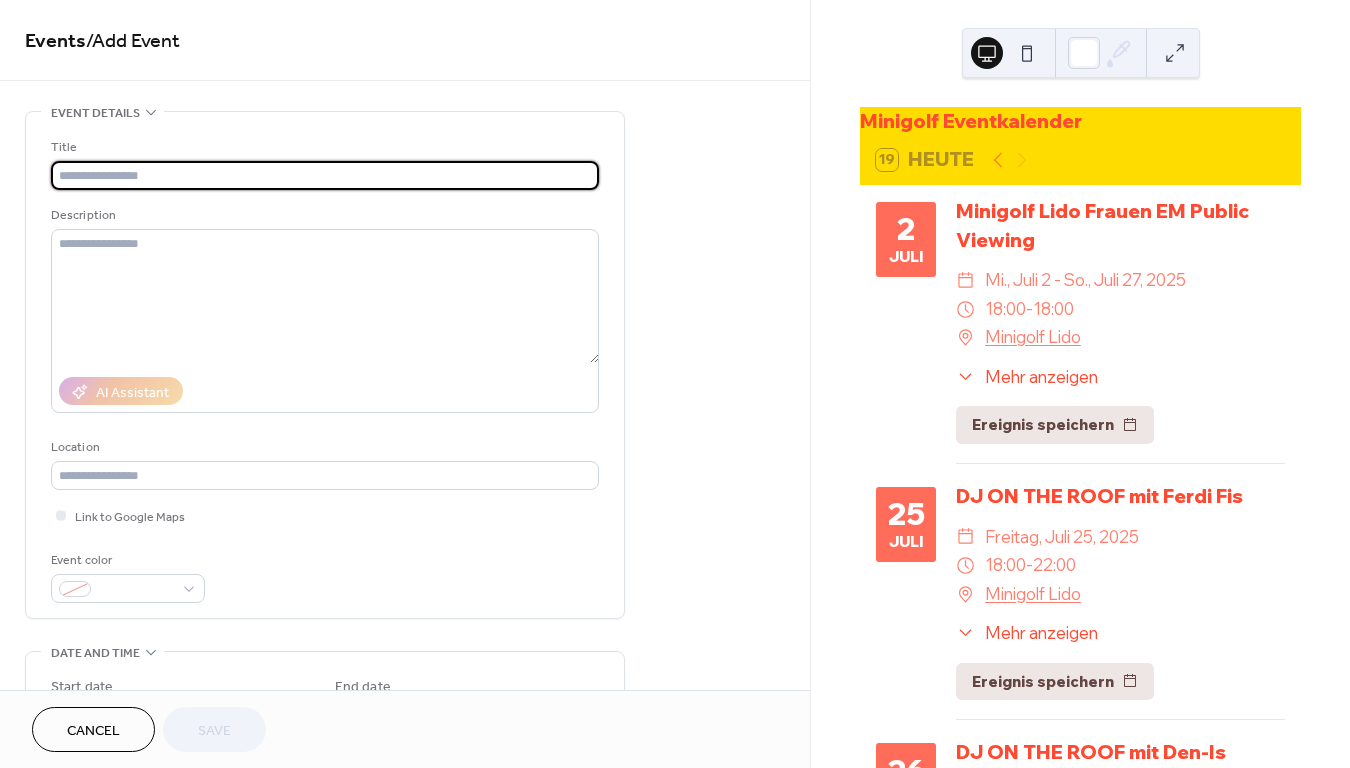 scroll, scrollTop: 0, scrollLeft: 0, axis: both 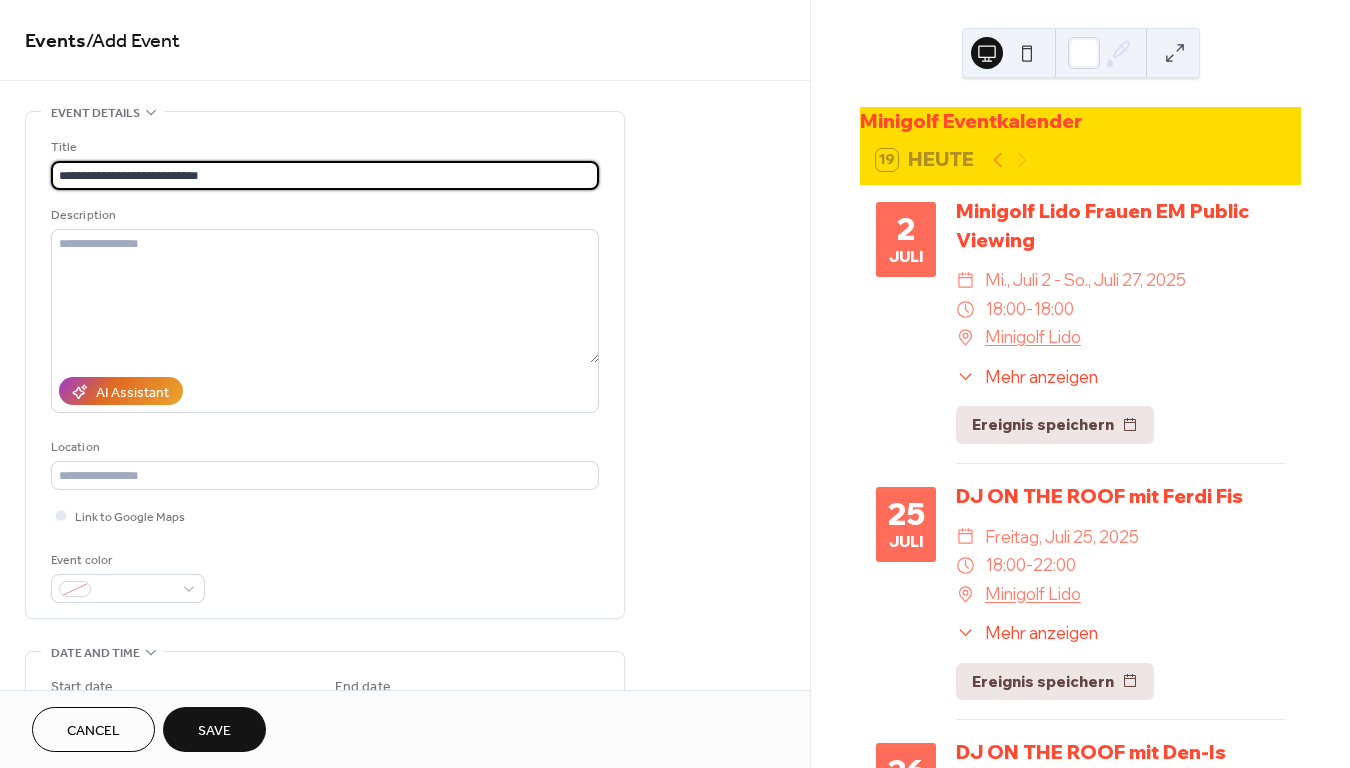 type on "**********" 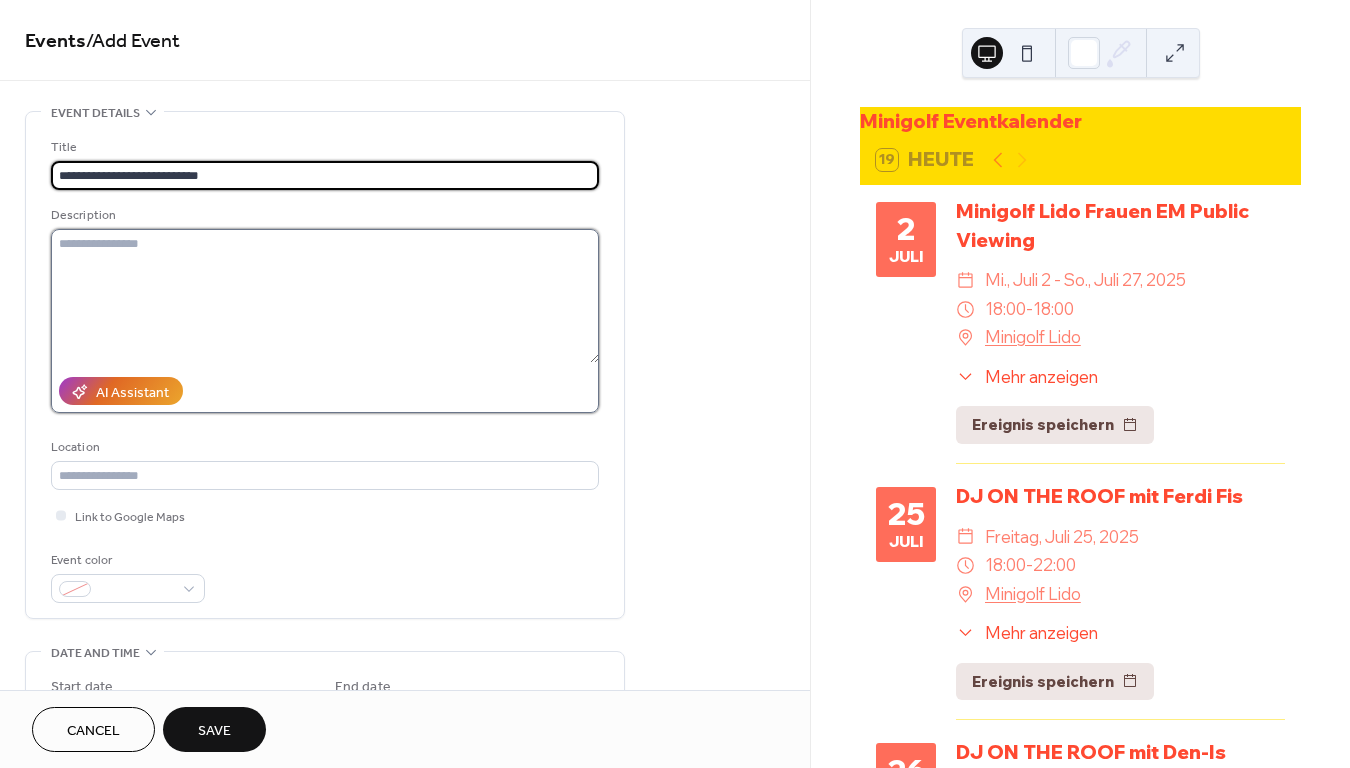 click at bounding box center [325, 296] 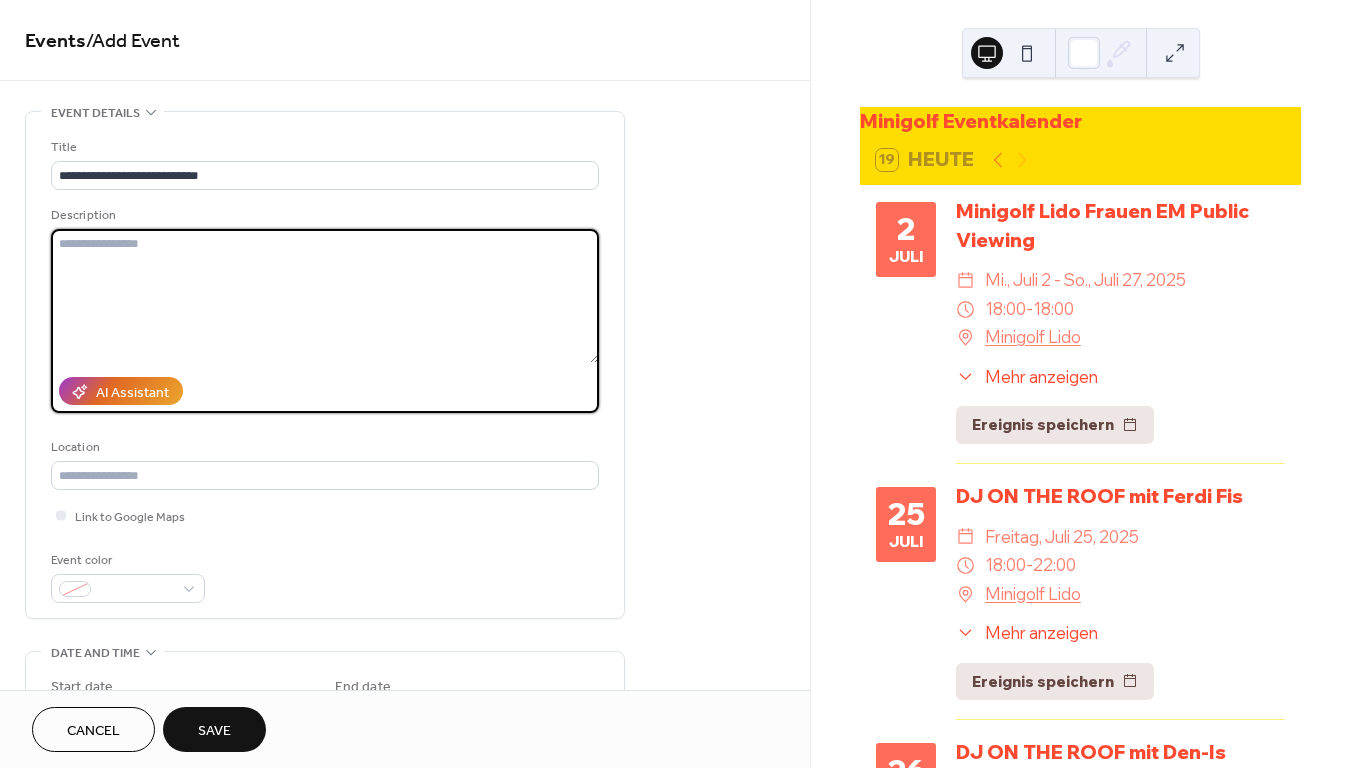 paste on "**********" 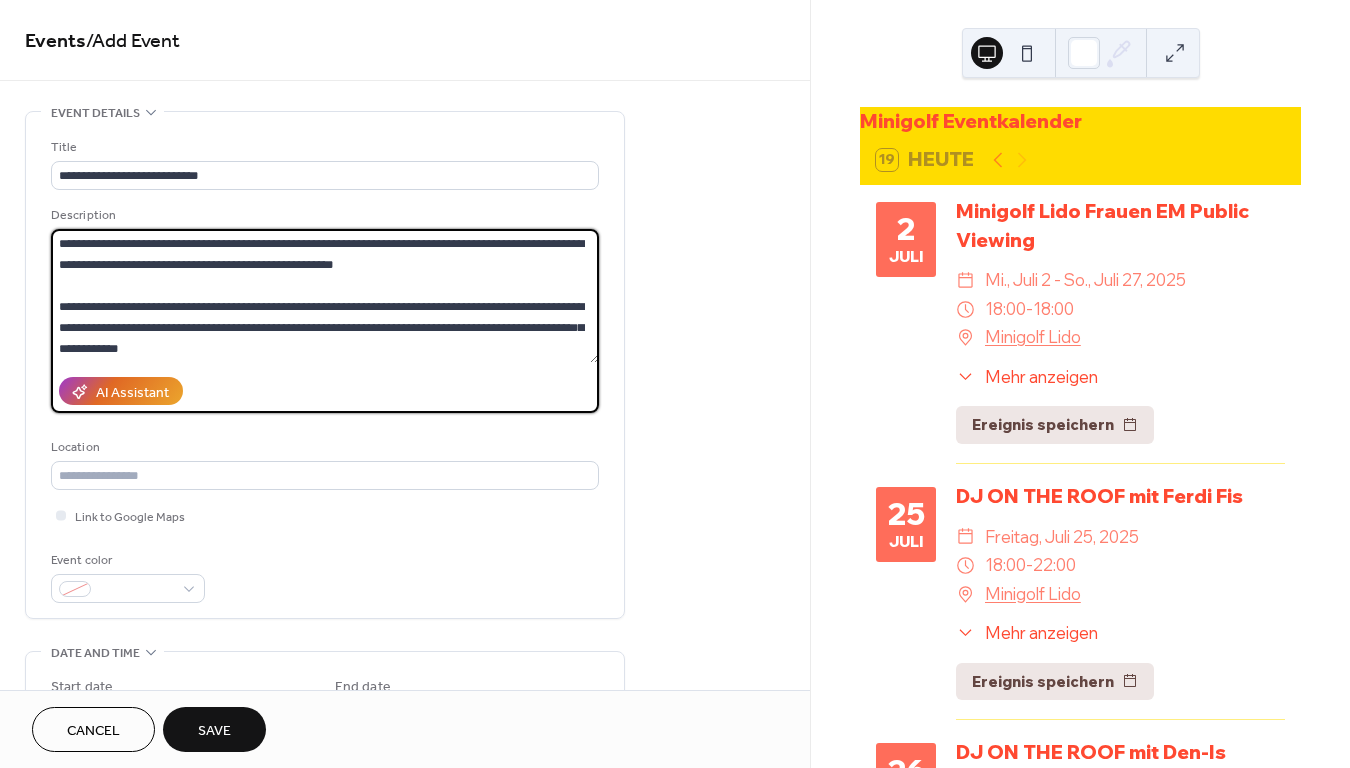 scroll, scrollTop: 18, scrollLeft: 0, axis: vertical 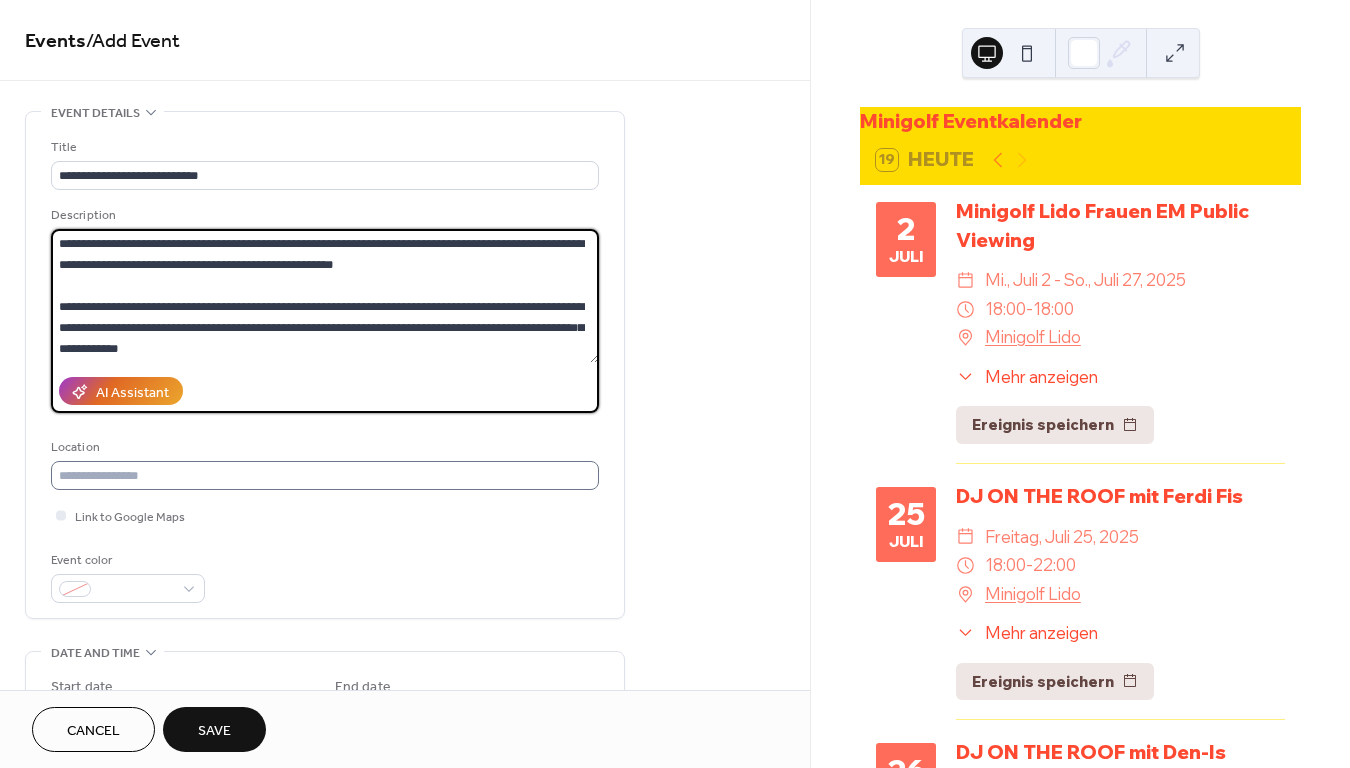 type on "**********" 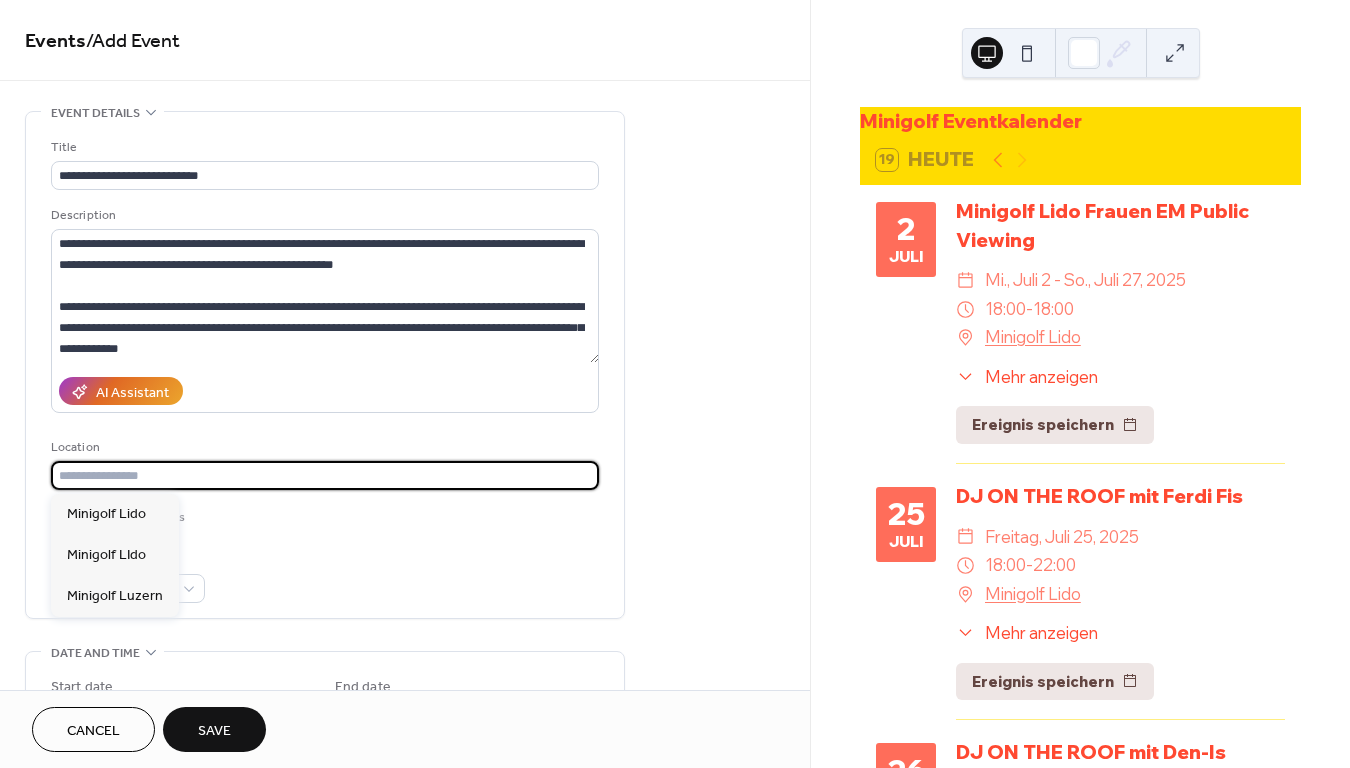 click at bounding box center [325, 475] 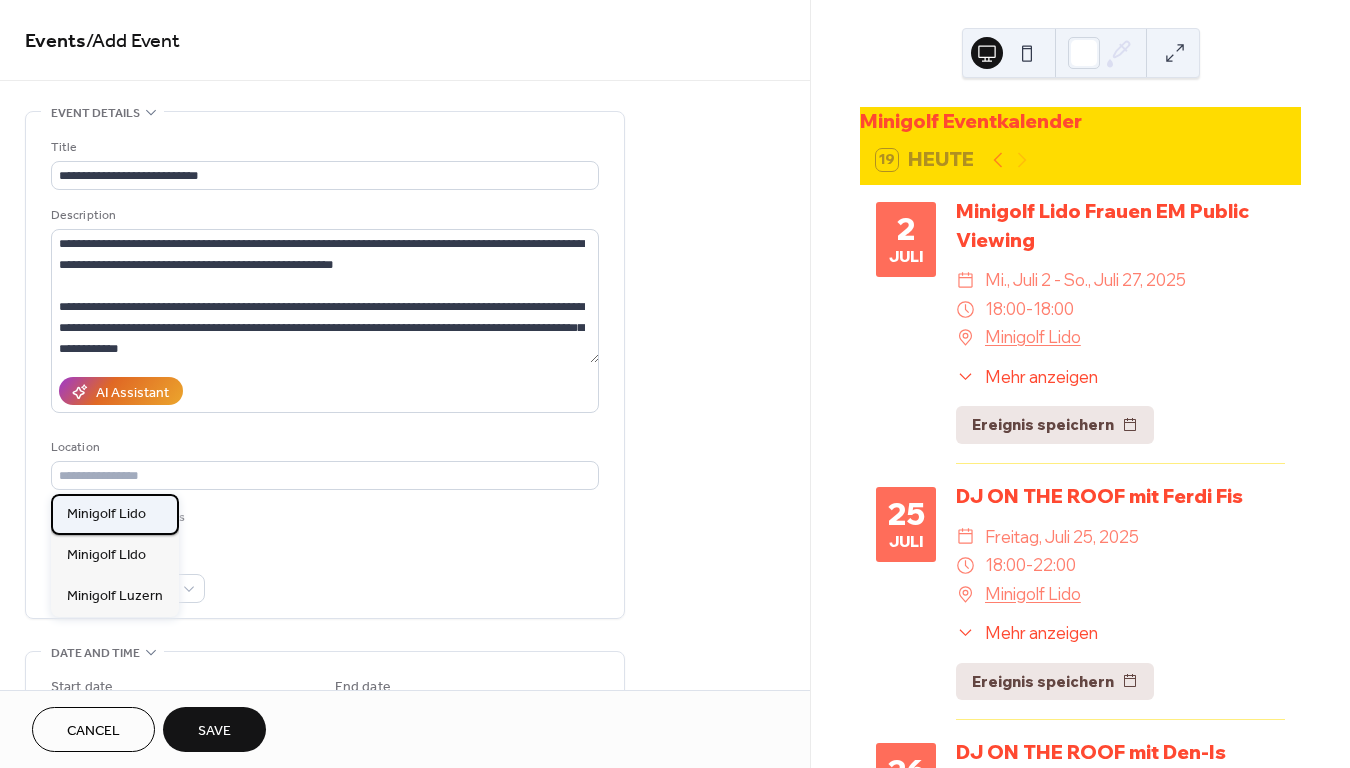 click on "Minigolf Lido" at bounding box center [106, 514] 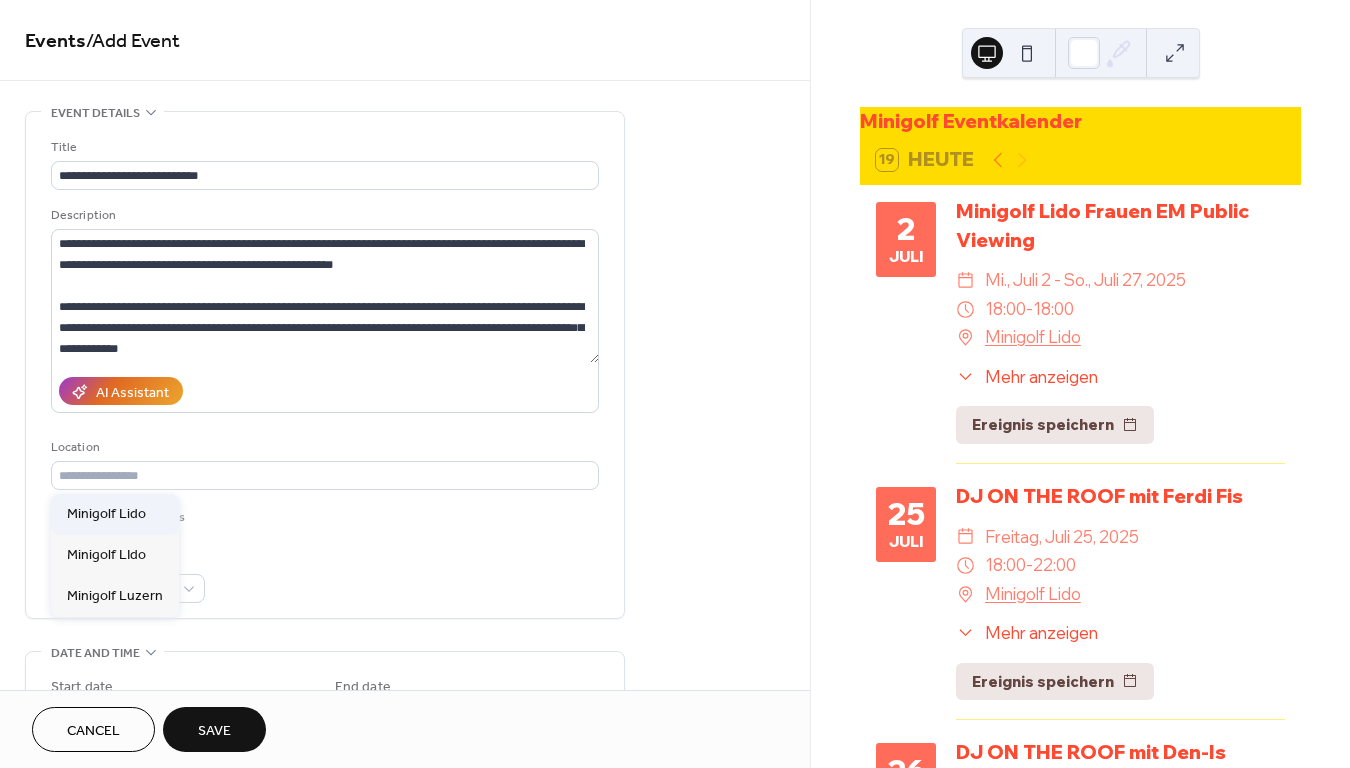 type on "**********" 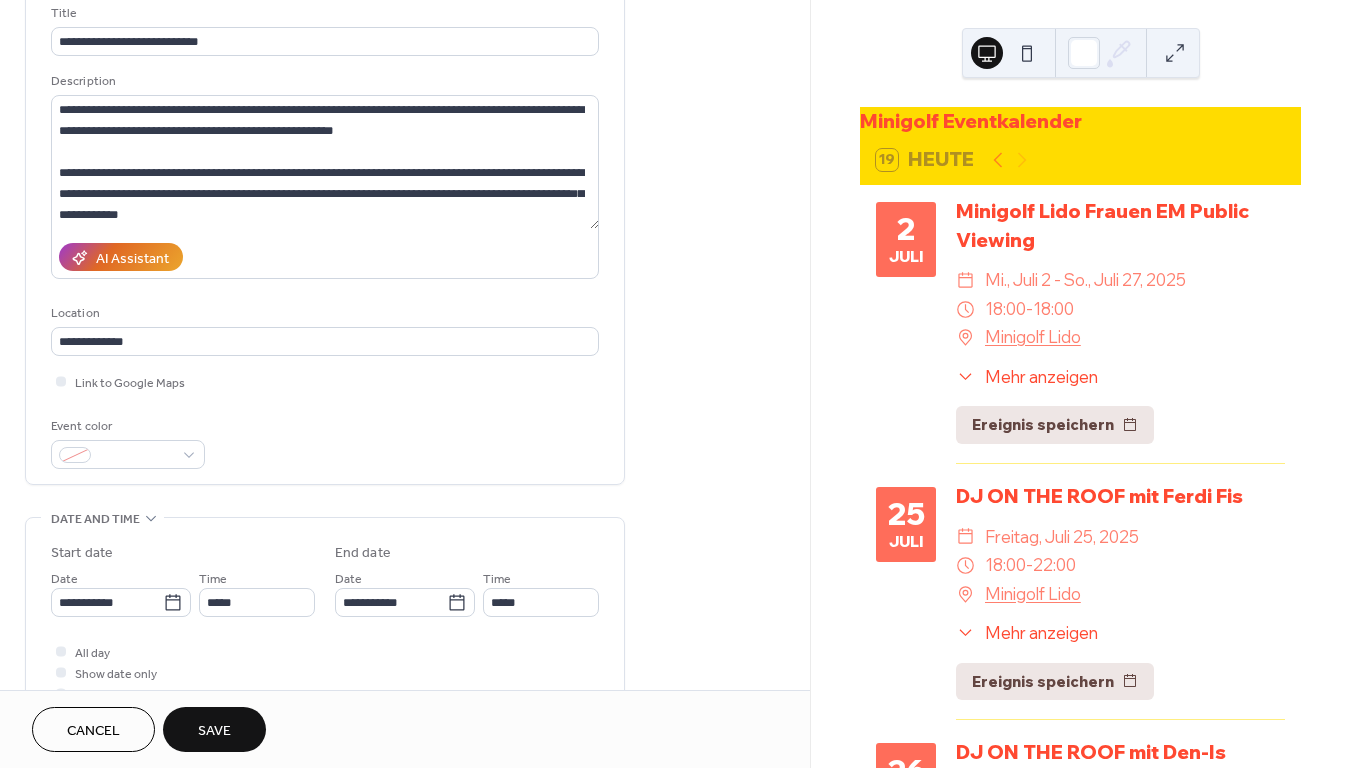 scroll, scrollTop: 261, scrollLeft: 0, axis: vertical 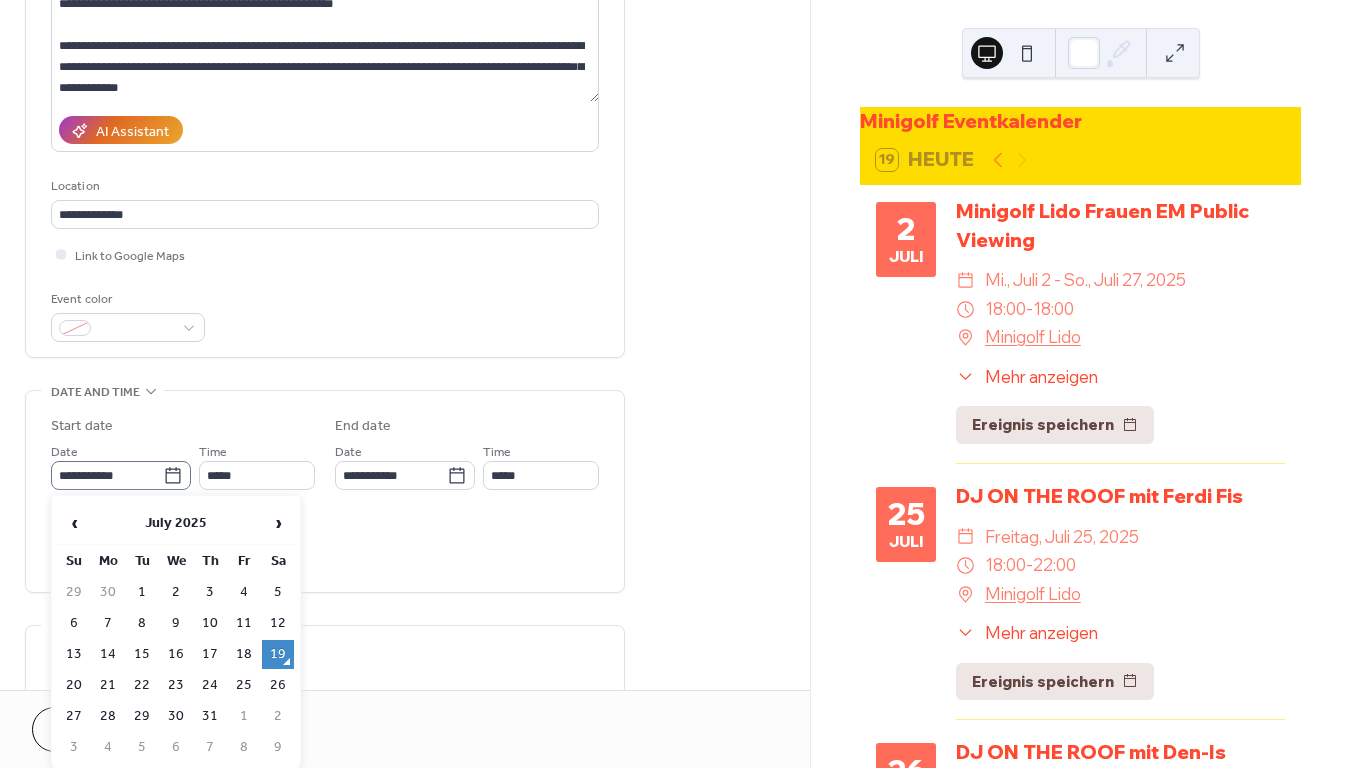 click 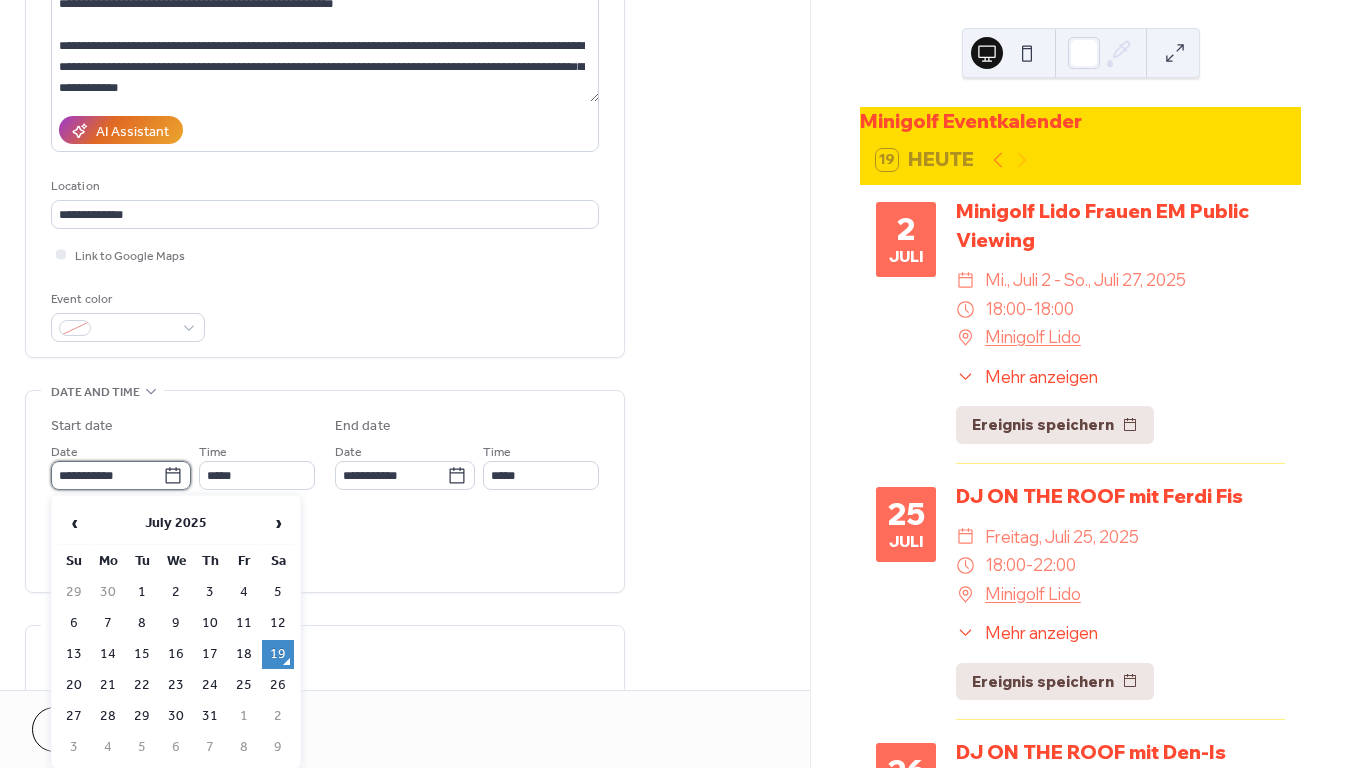 click on "**********" at bounding box center [107, 475] 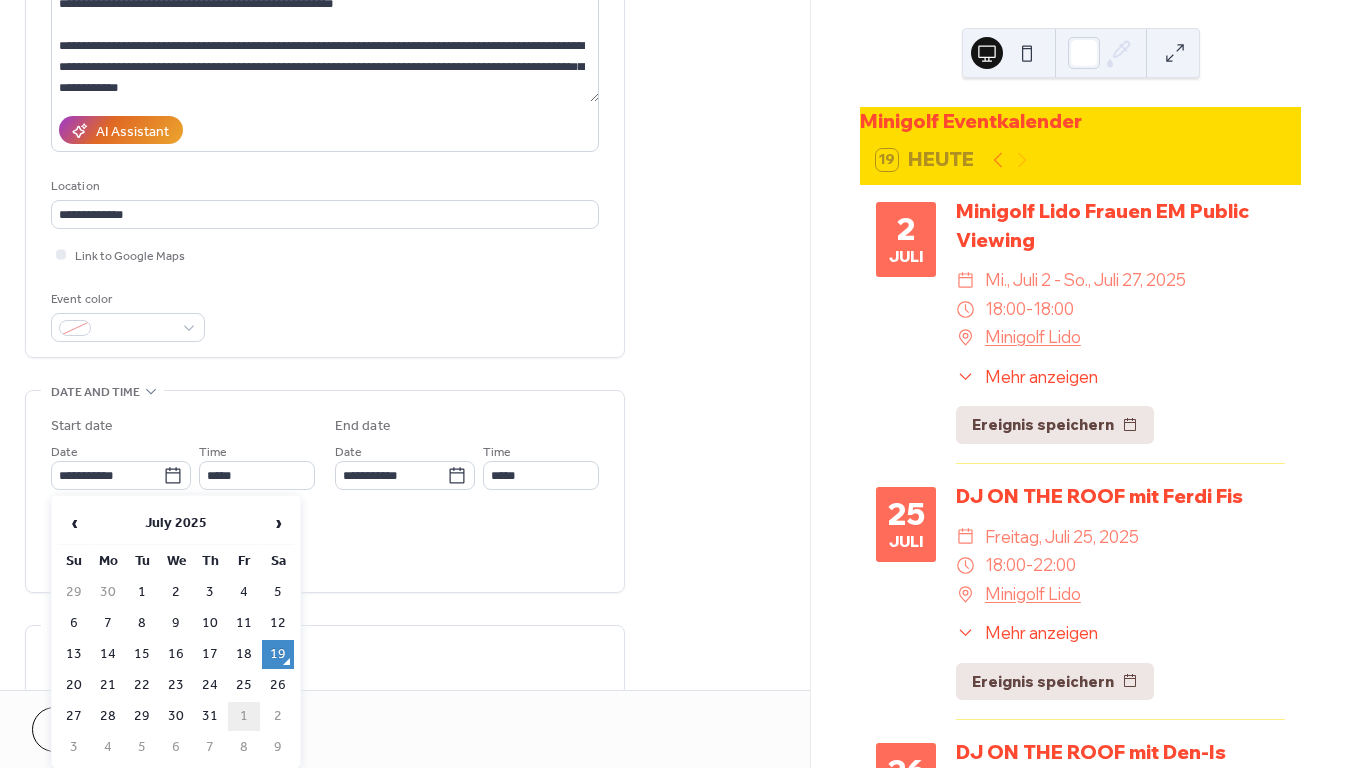 click on "1" at bounding box center [244, 716] 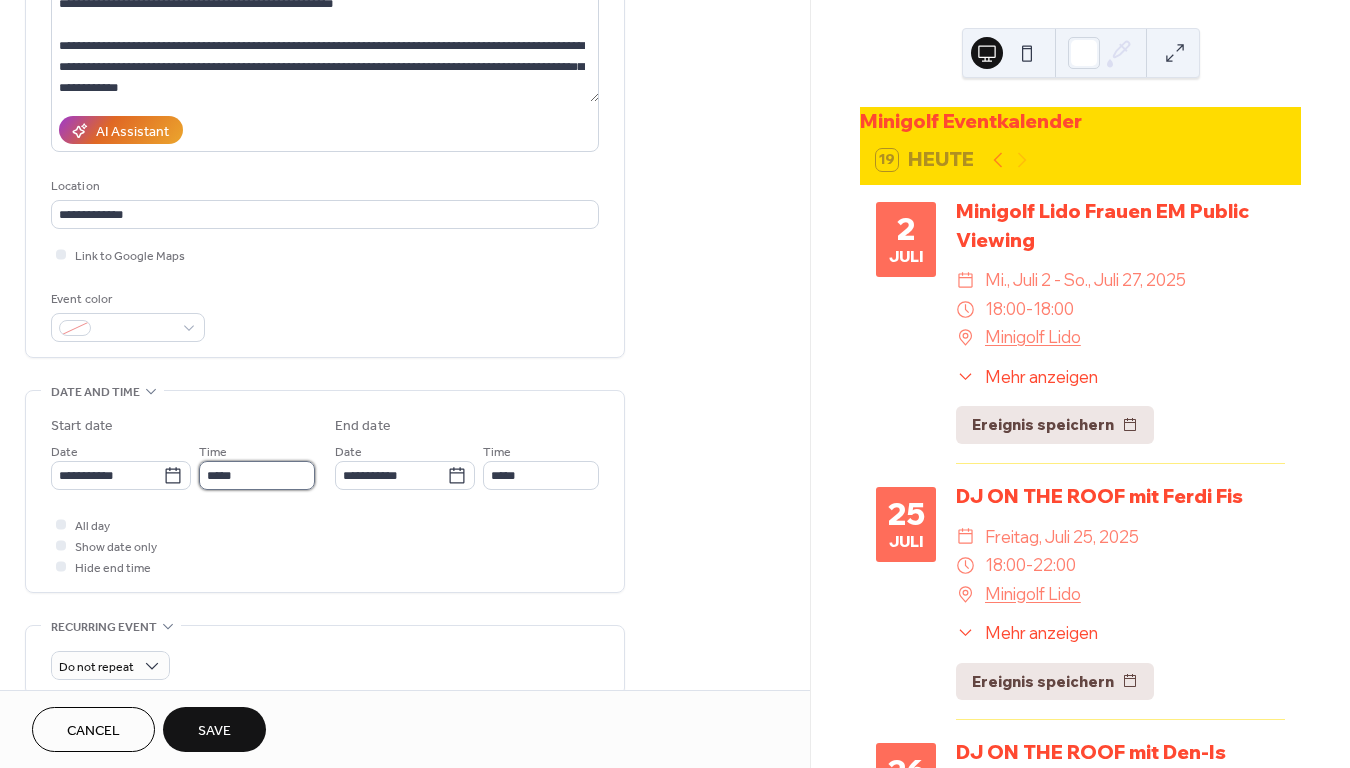 click on "*****" at bounding box center (257, 475) 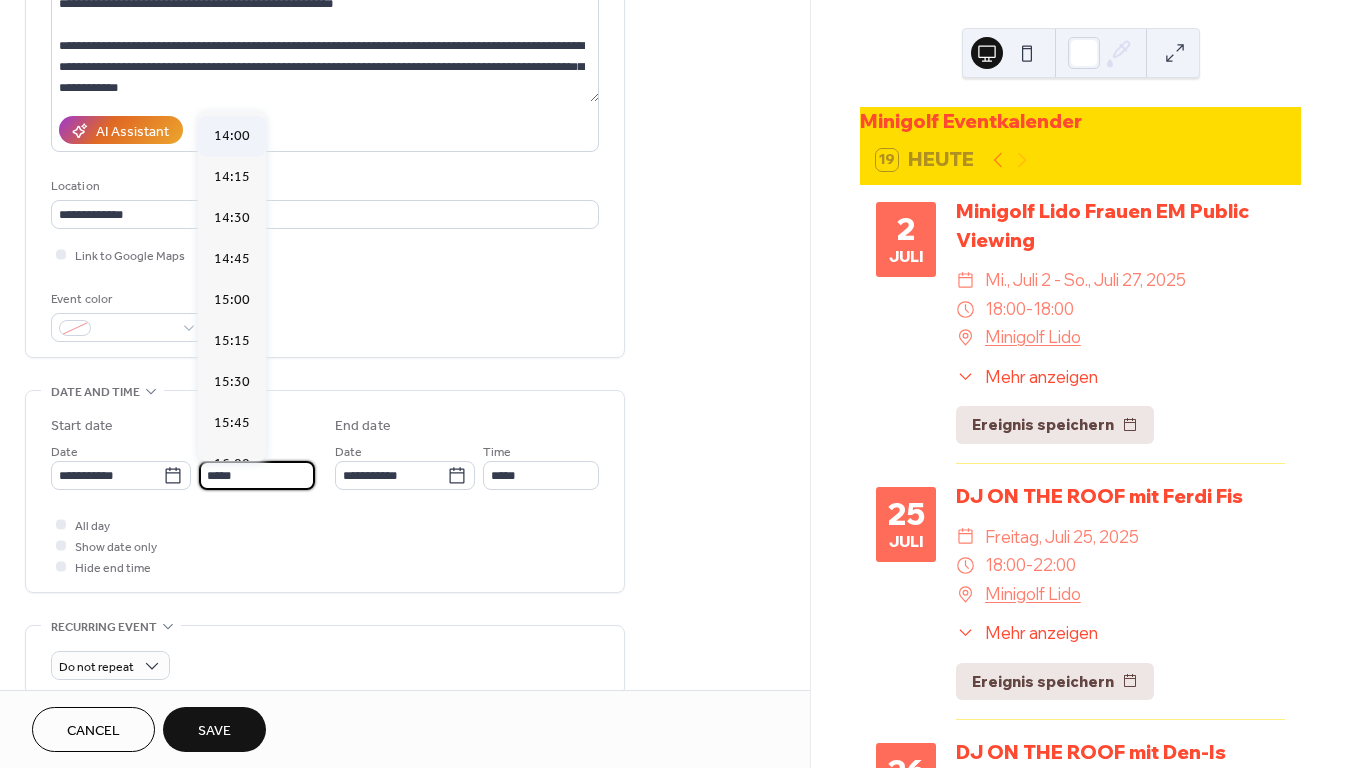 scroll, scrollTop: 2292, scrollLeft: 0, axis: vertical 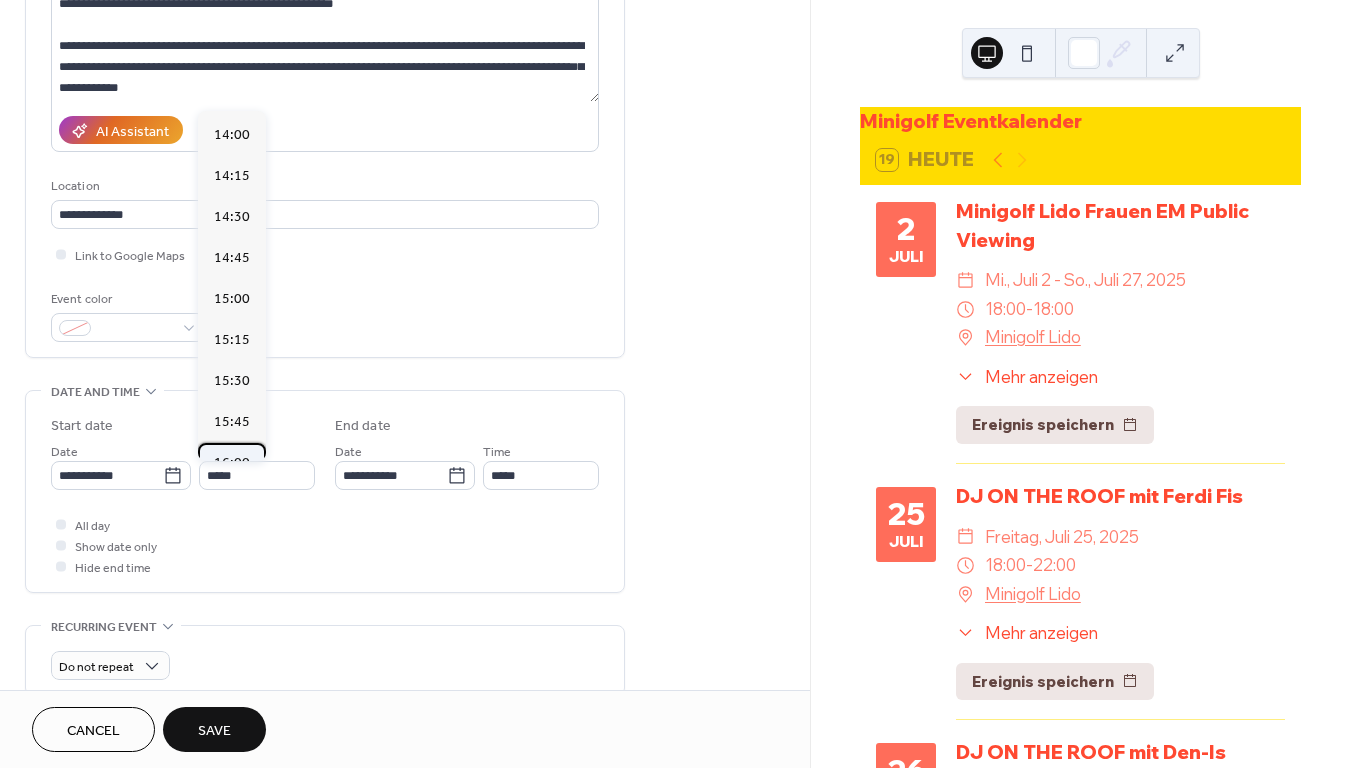 click on "16:00" at bounding box center (232, 463) 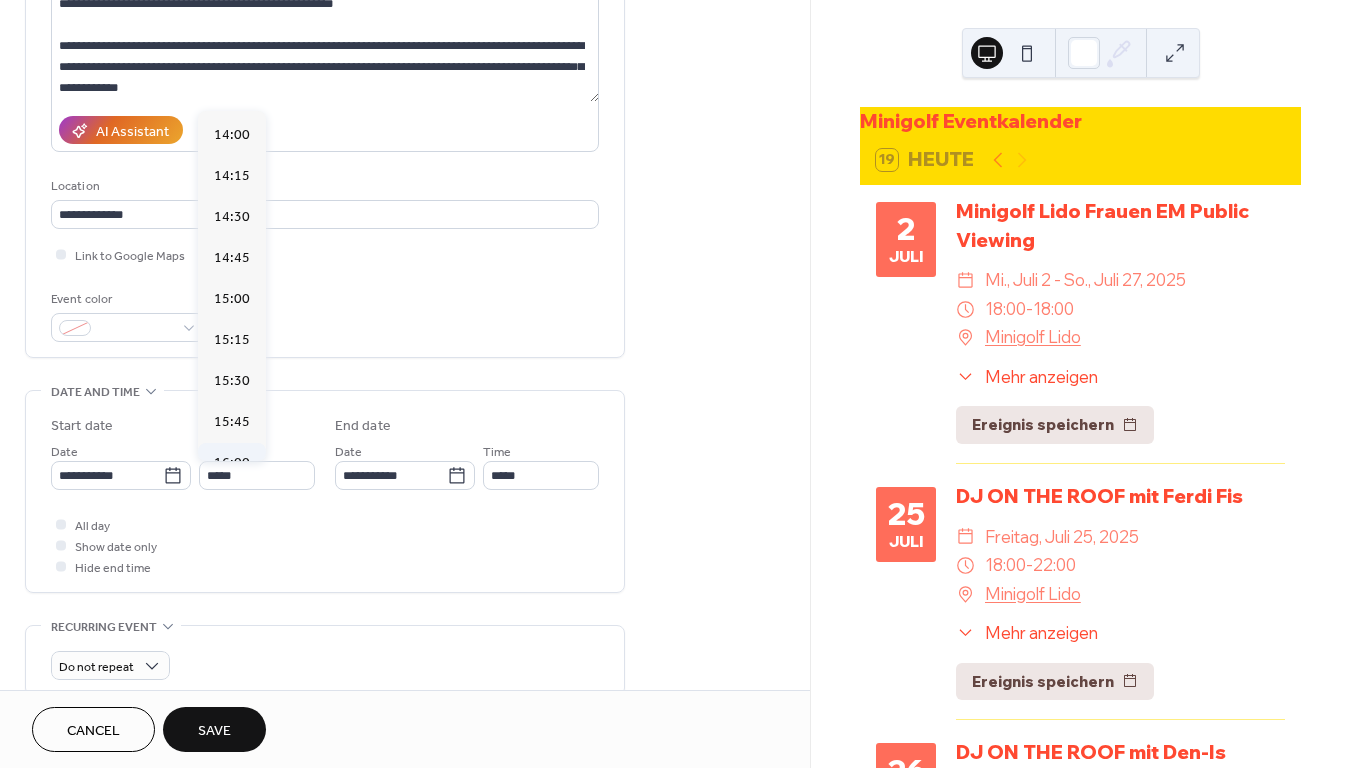 type on "*****" 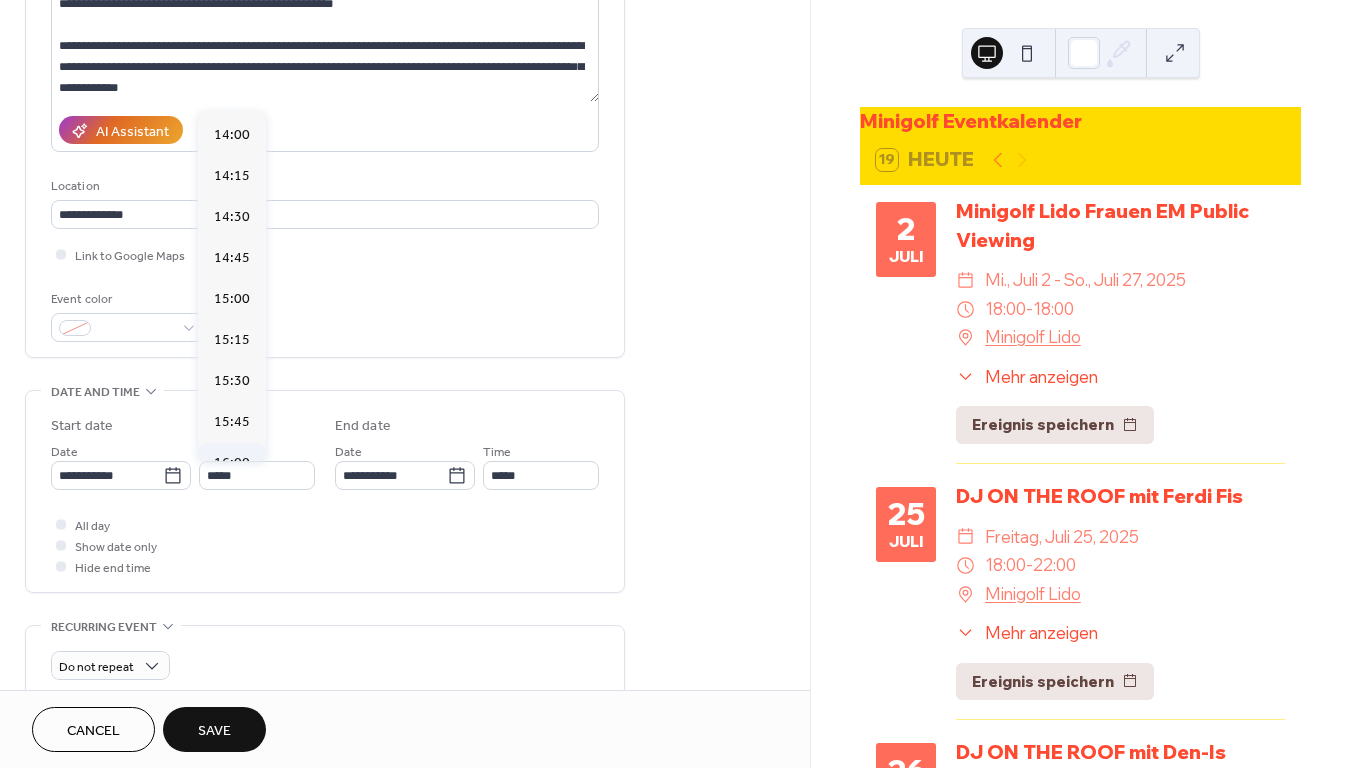 type on "*****" 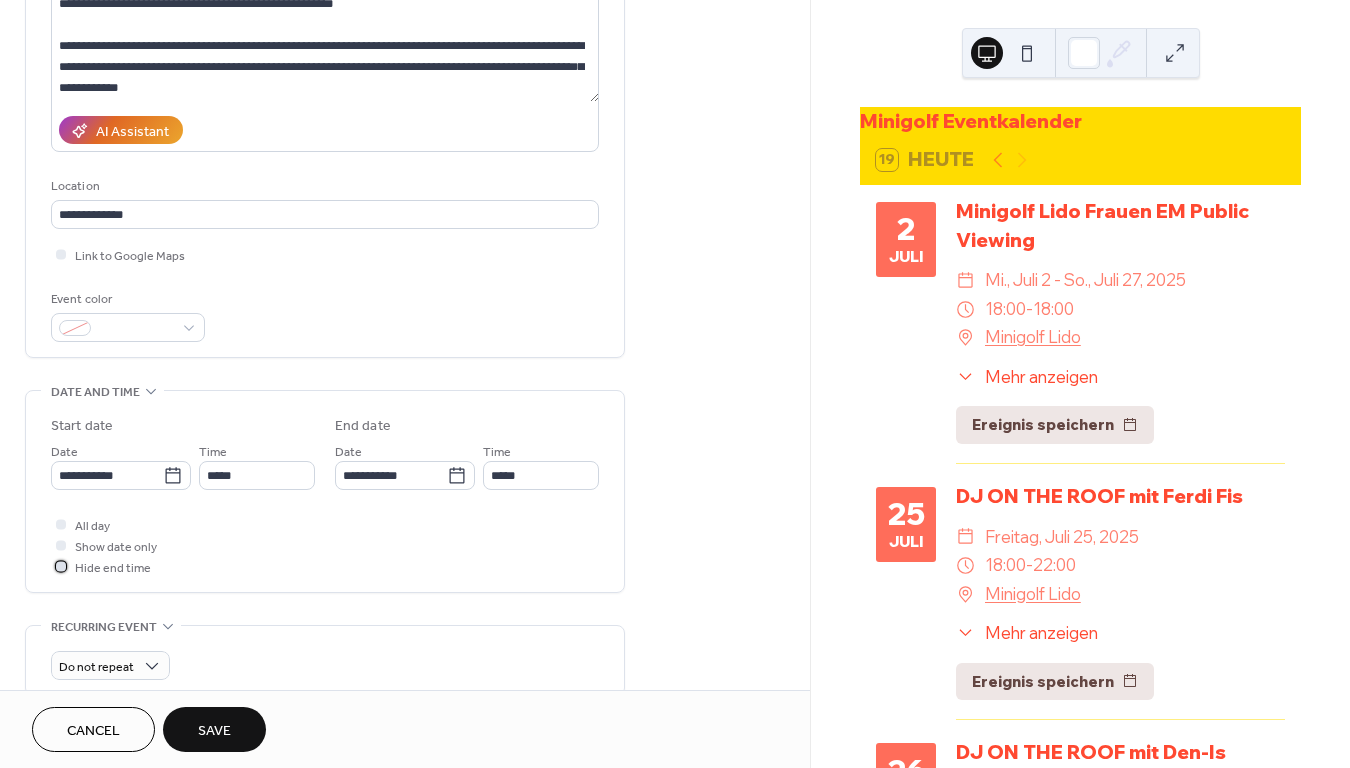 click at bounding box center (61, 566) 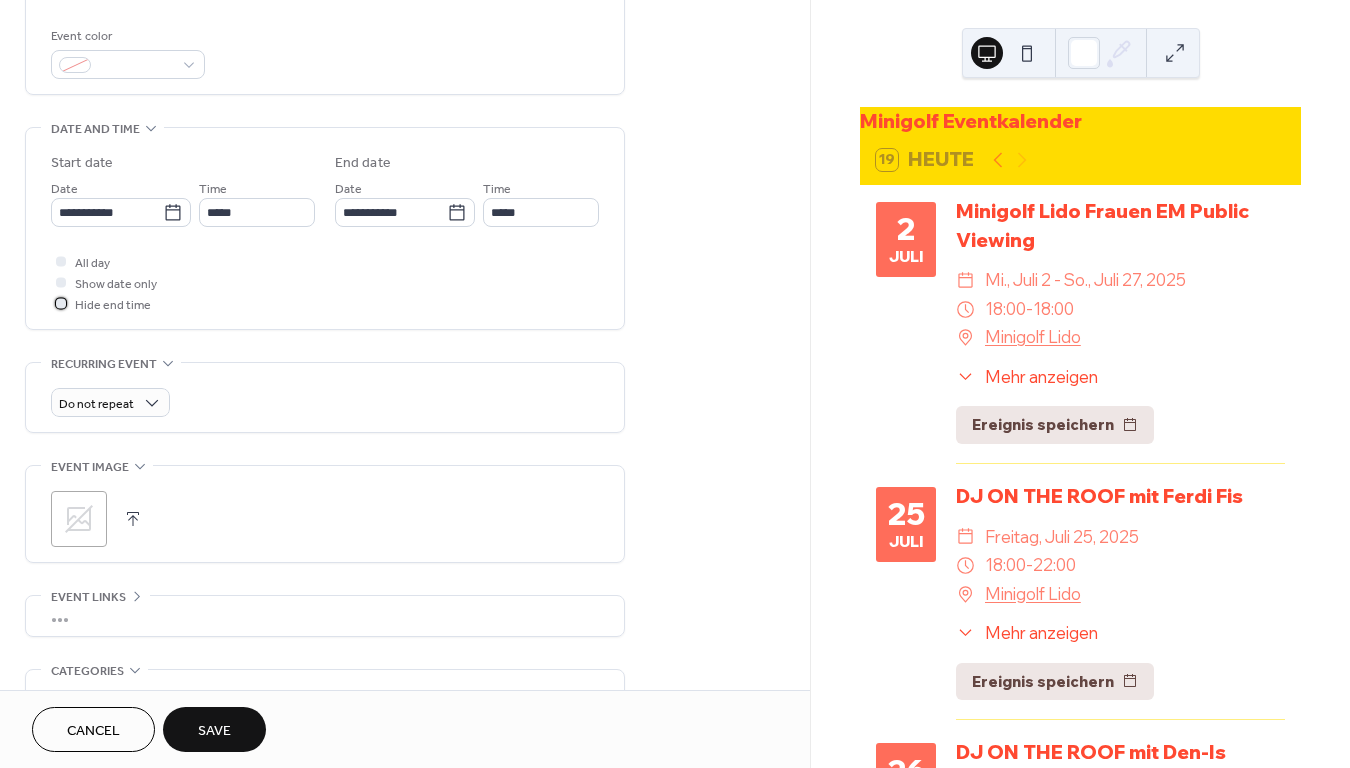 scroll, scrollTop: 723, scrollLeft: 0, axis: vertical 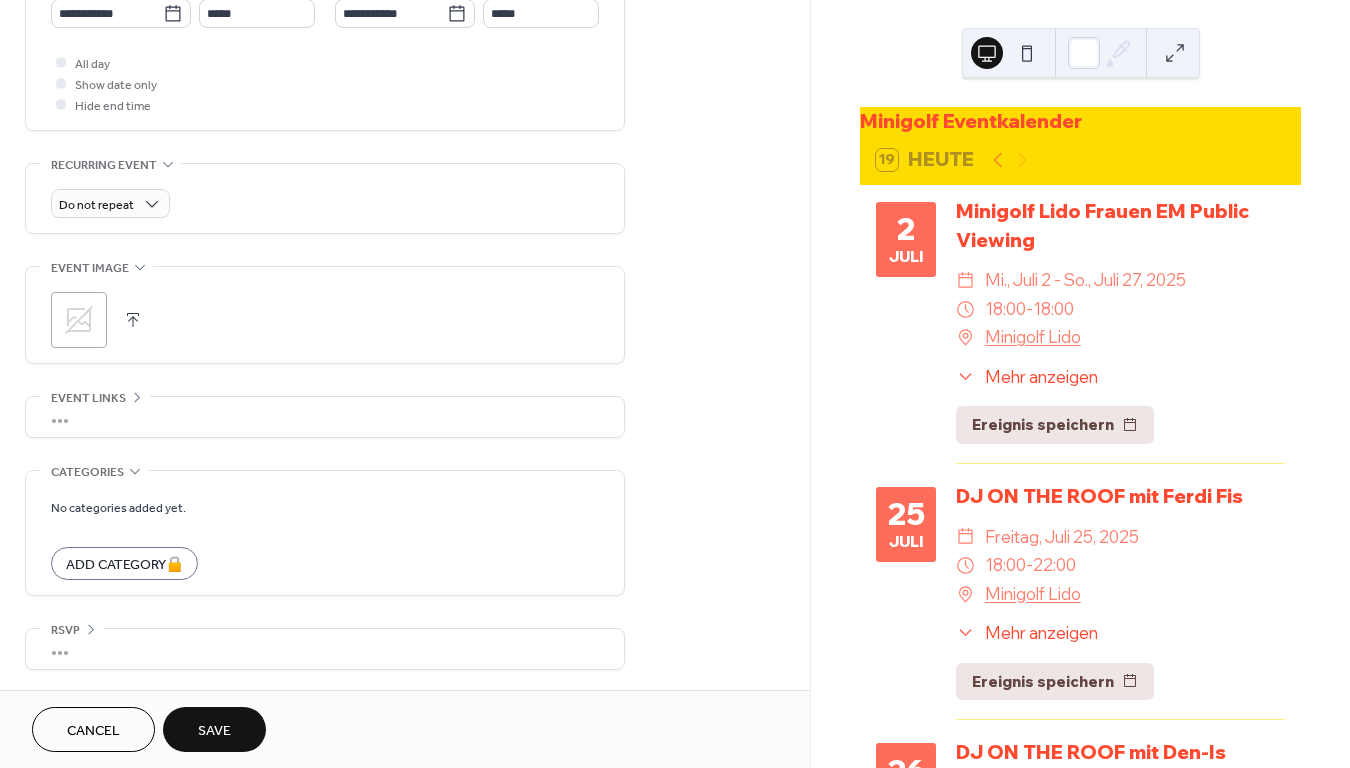 click at bounding box center [133, 320] 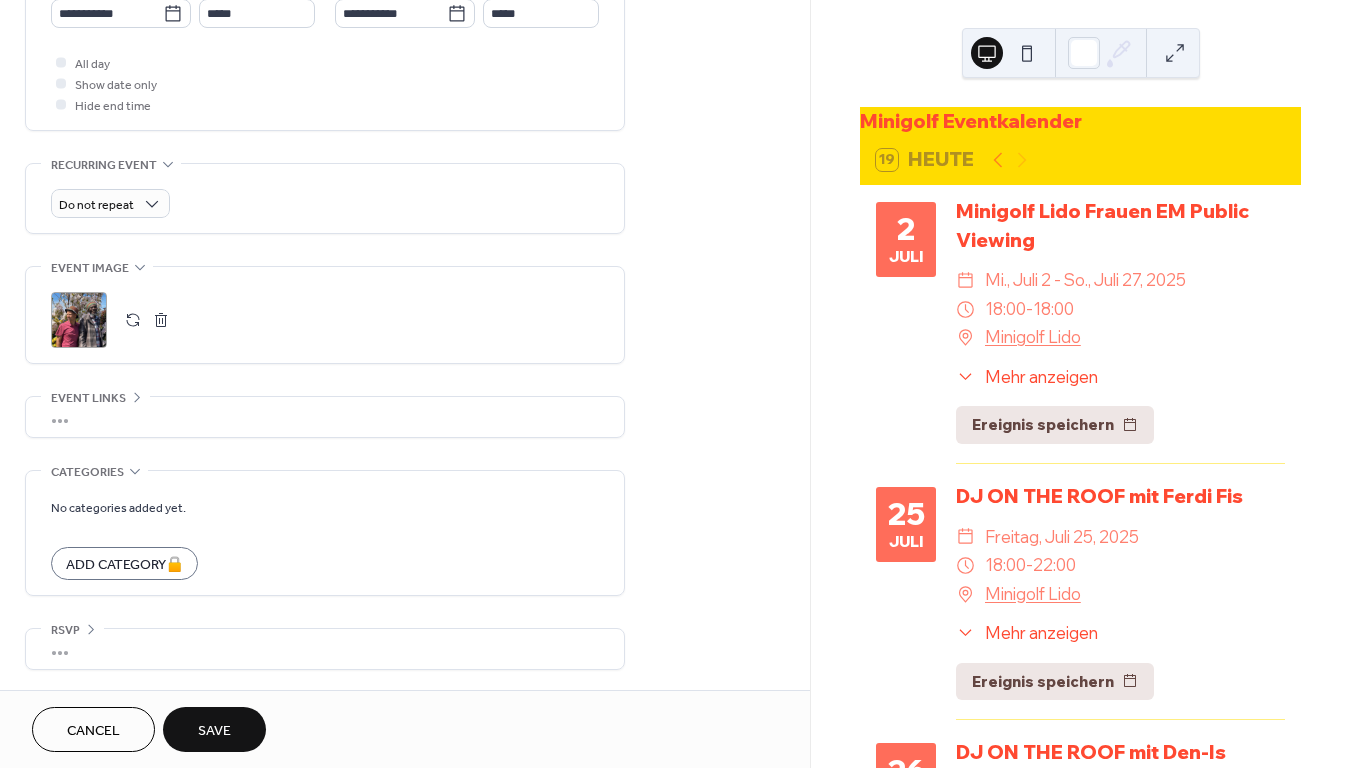 click on "Save" at bounding box center [214, 729] 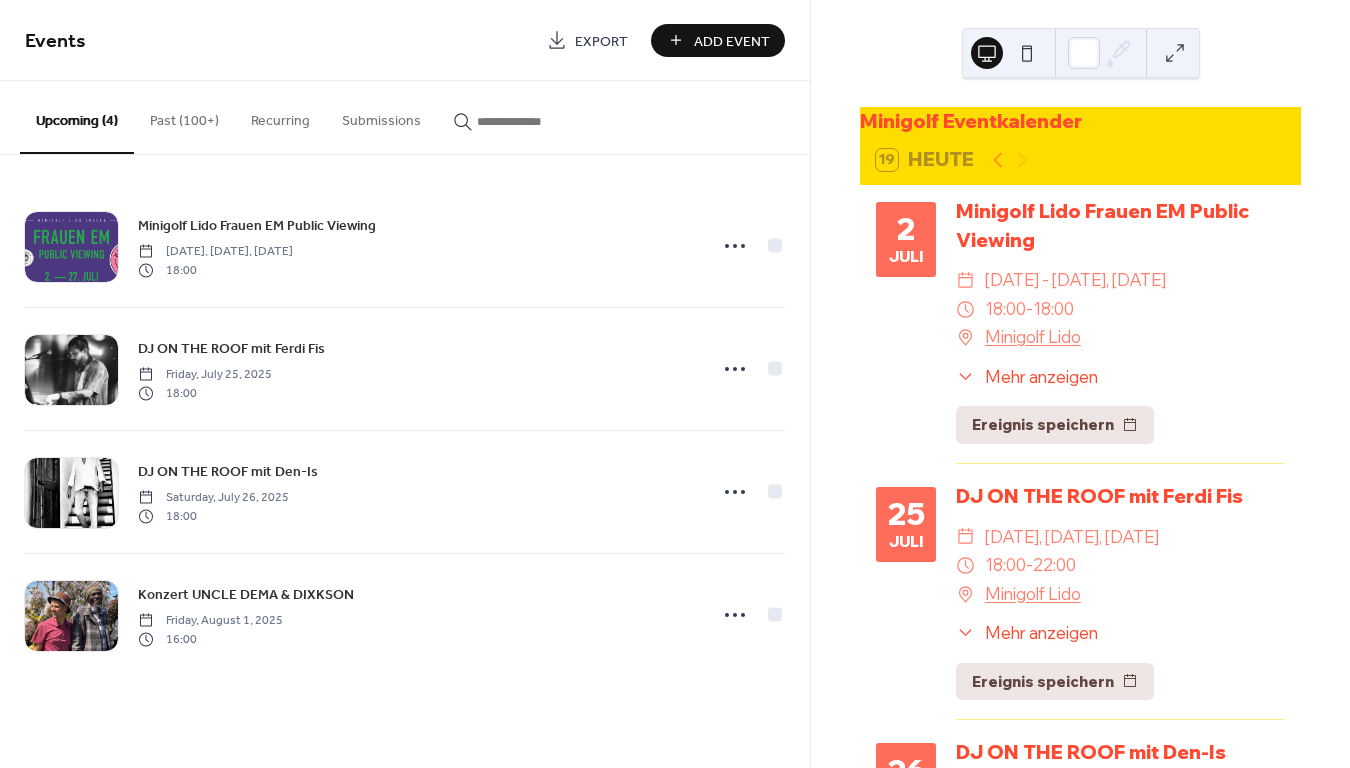scroll, scrollTop: 0, scrollLeft: 0, axis: both 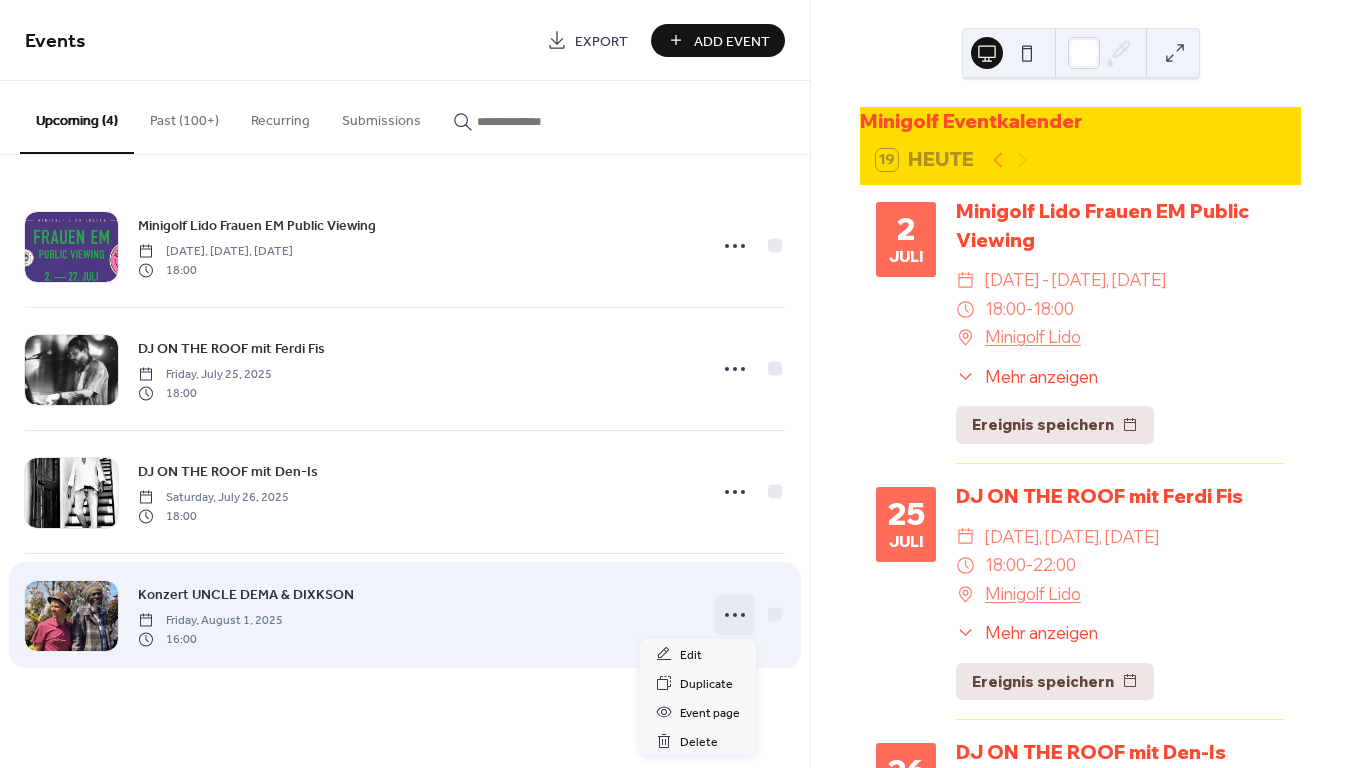 click 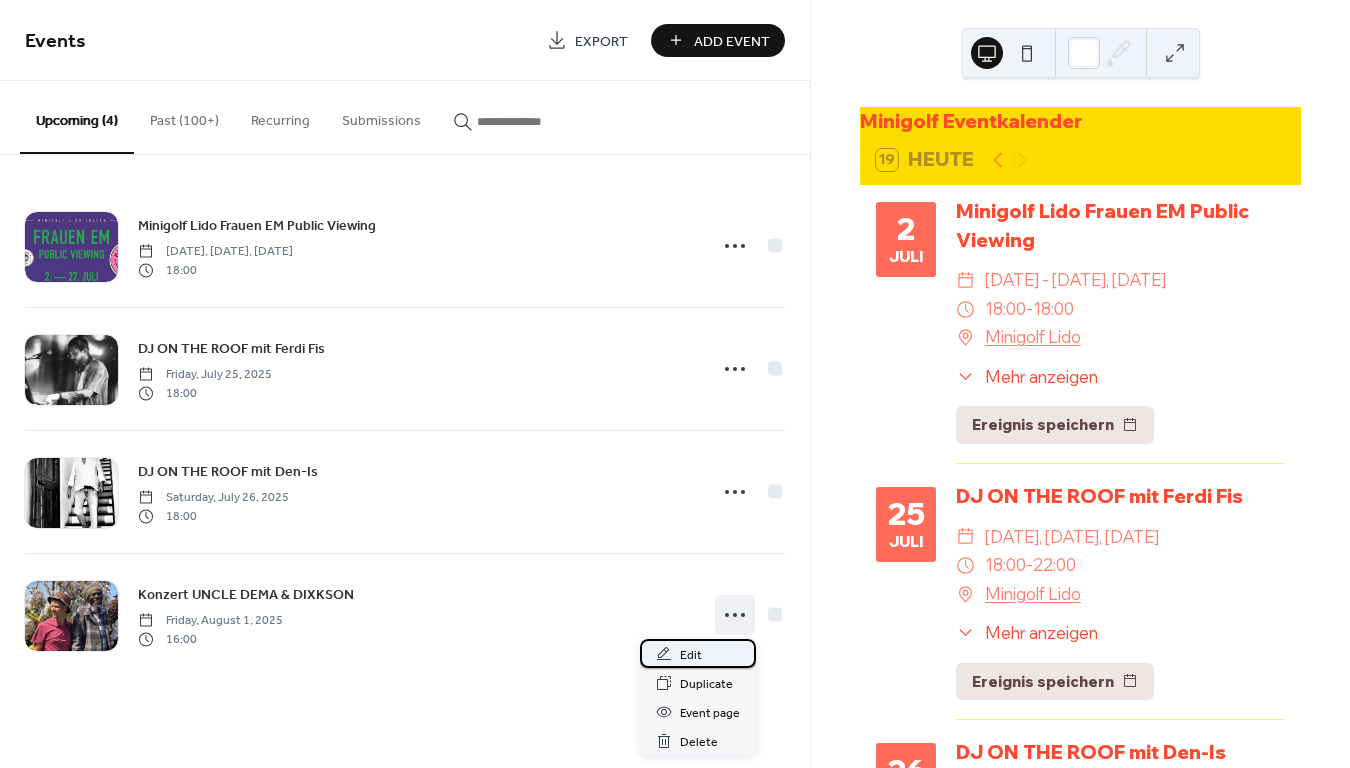 click on "Edit" at bounding box center [691, 655] 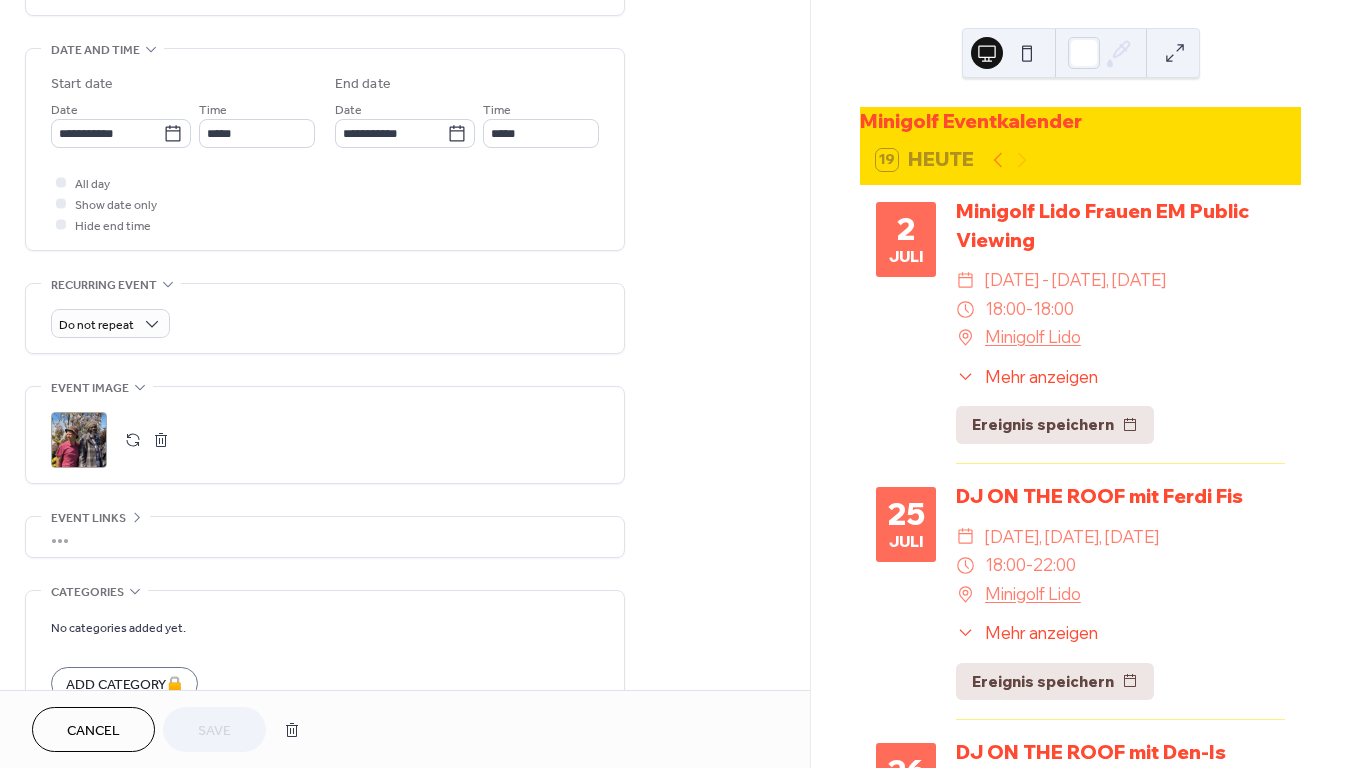 scroll, scrollTop: 604, scrollLeft: 0, axis: vertical 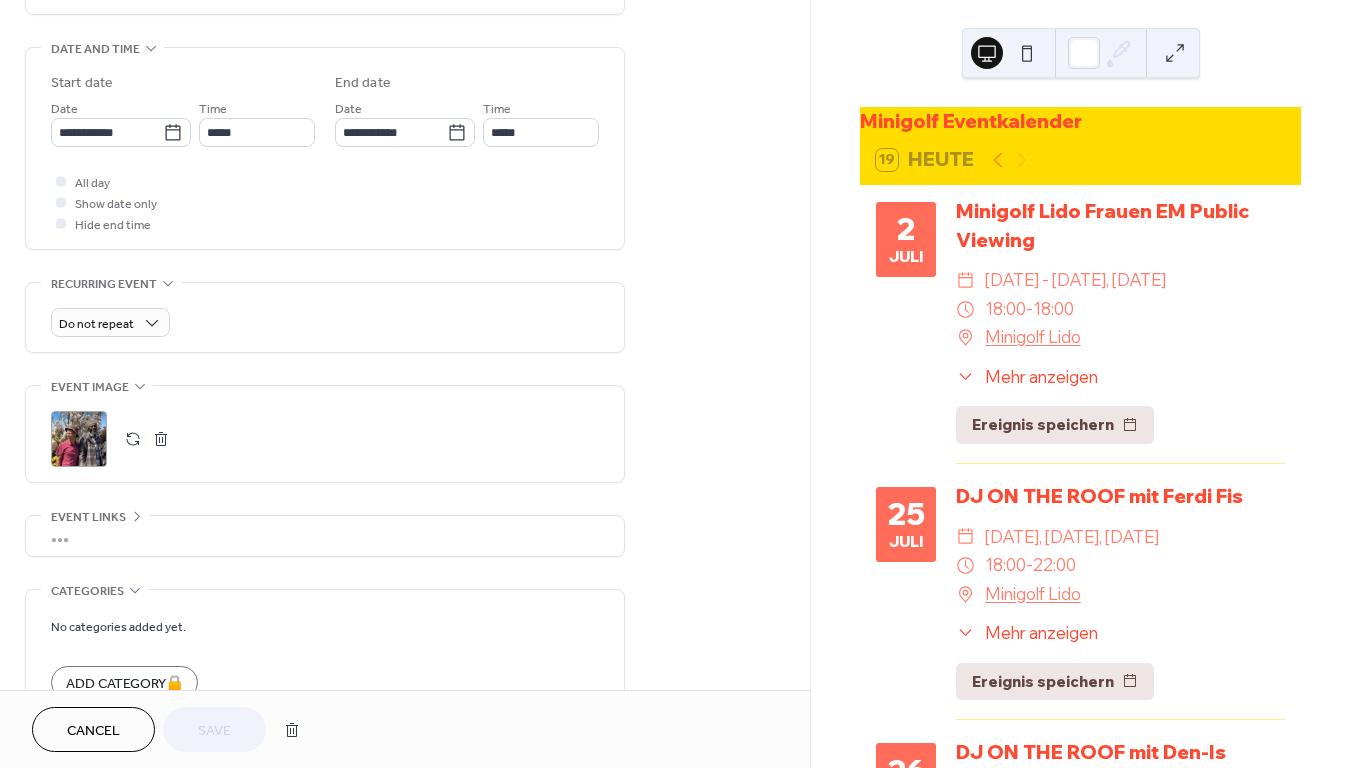 click at bounding box center (133, 439) 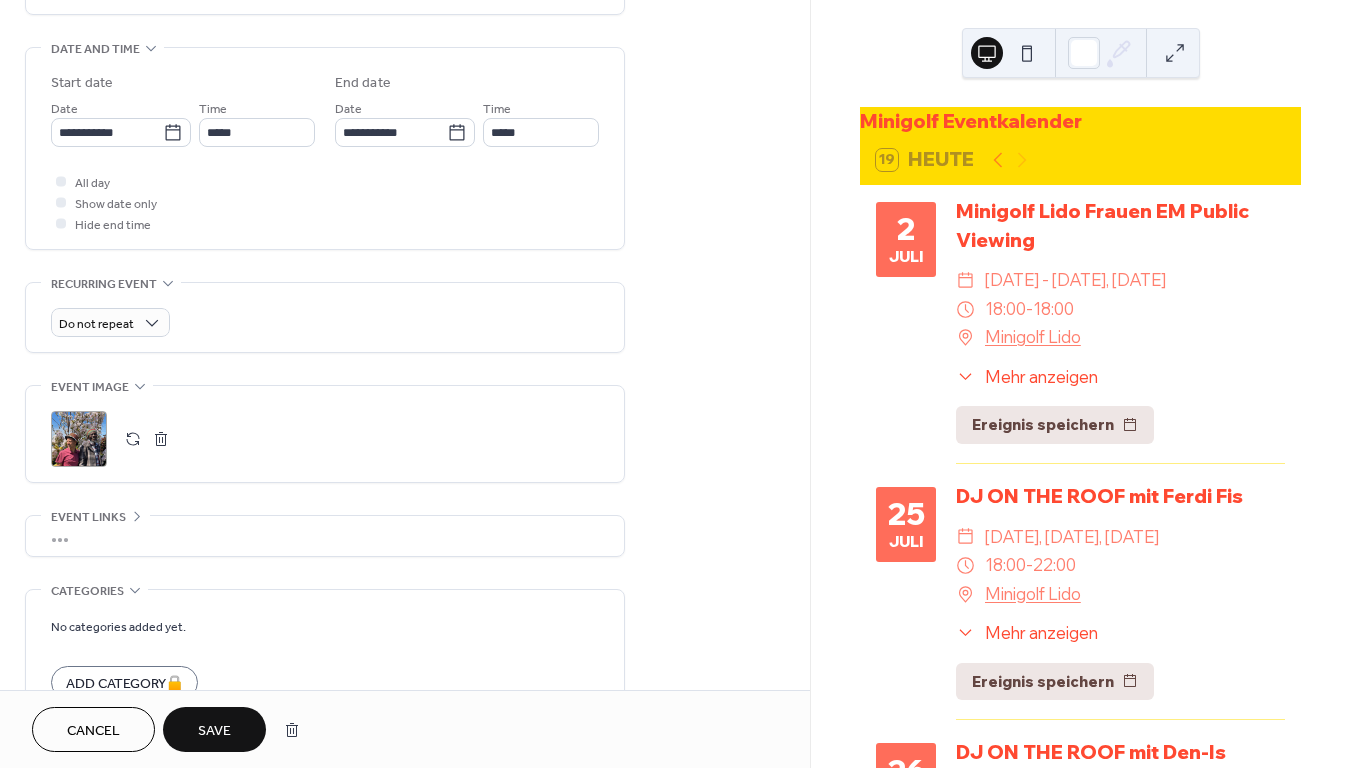 click on "Save" at bounding box center (214, 729) 